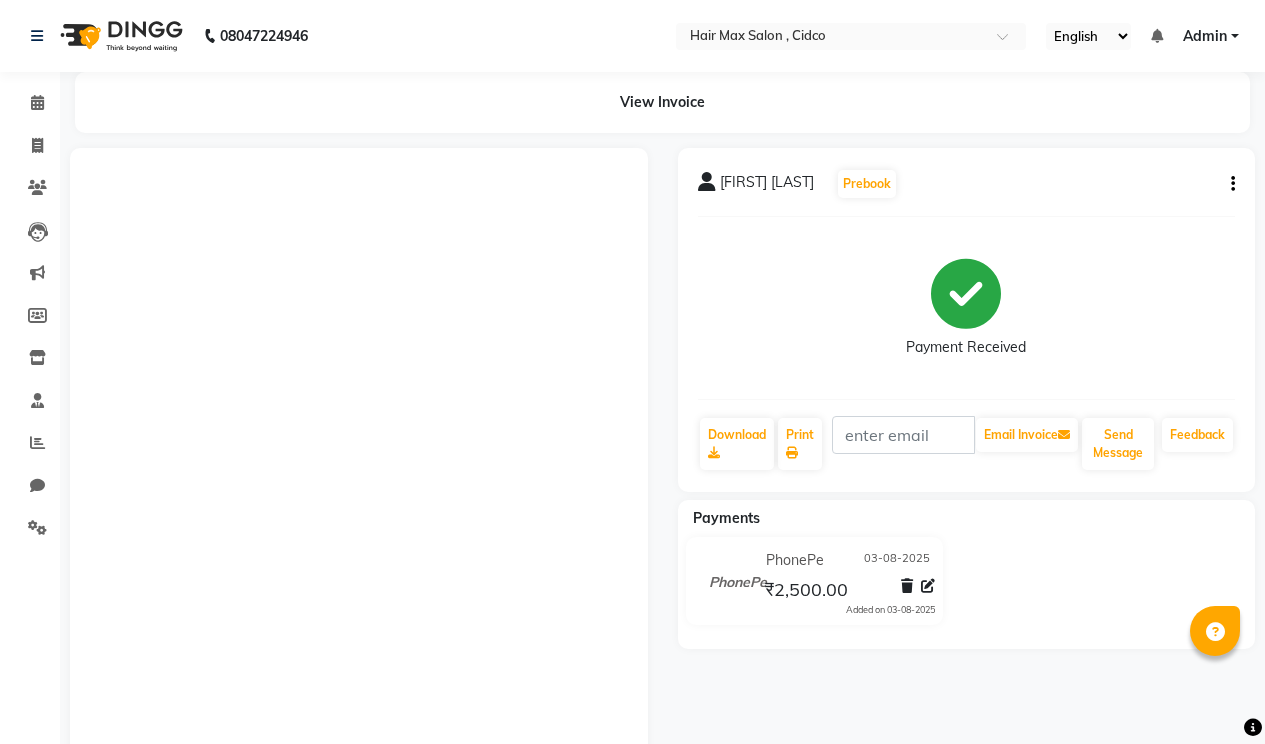 scroll, scrollTop: 0, scrollLeft: 0, axis: both 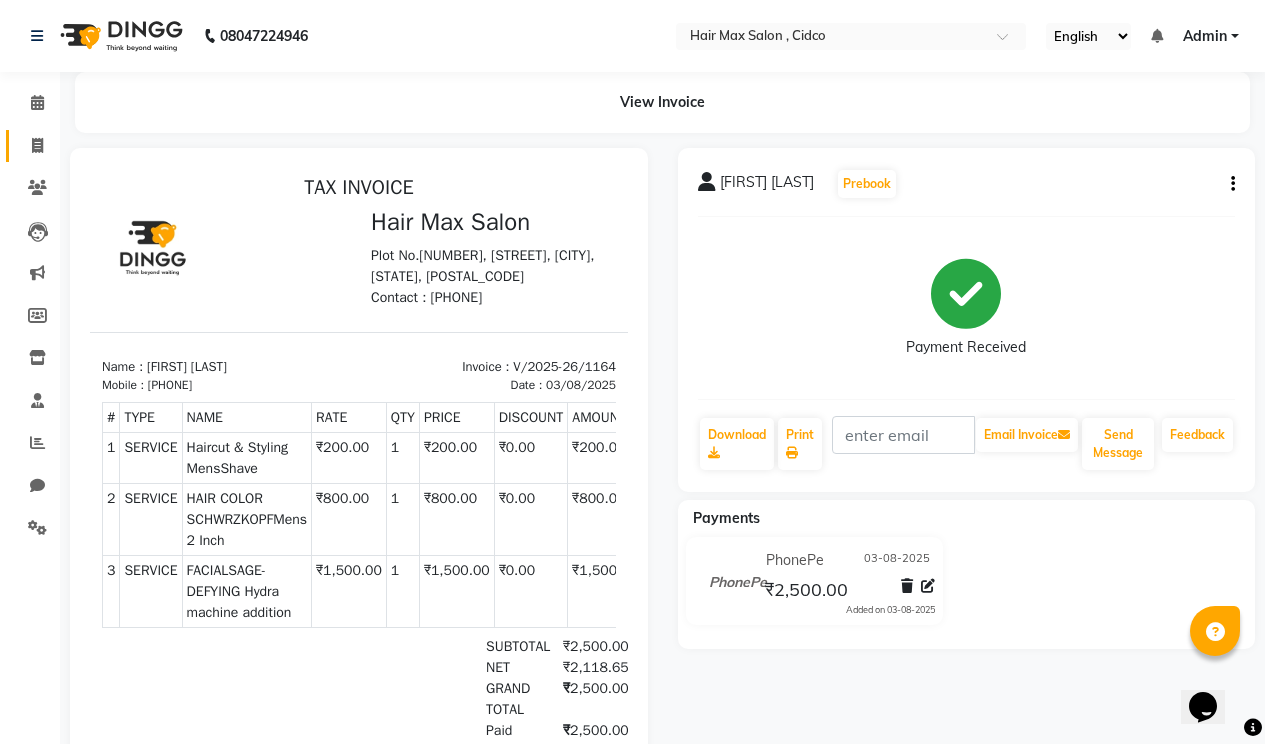 click on "Invoice" 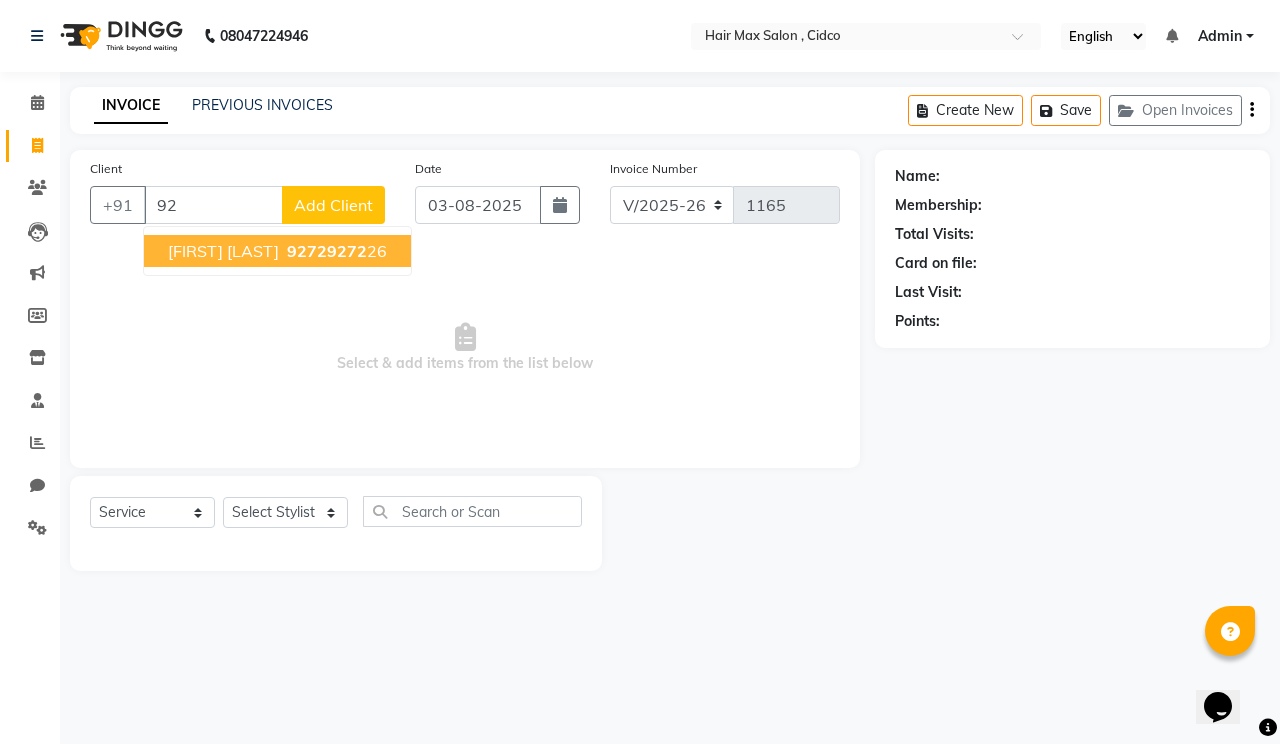 type on "9" 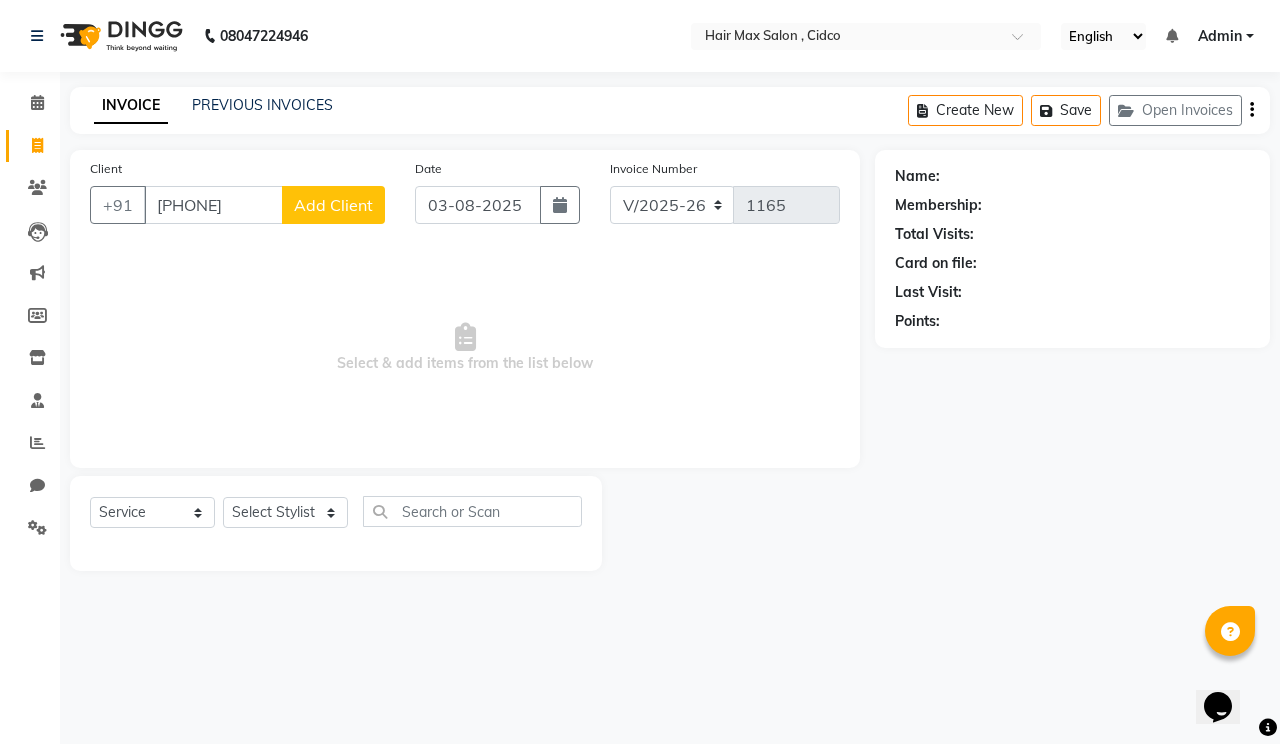 type on "[PHONE]" 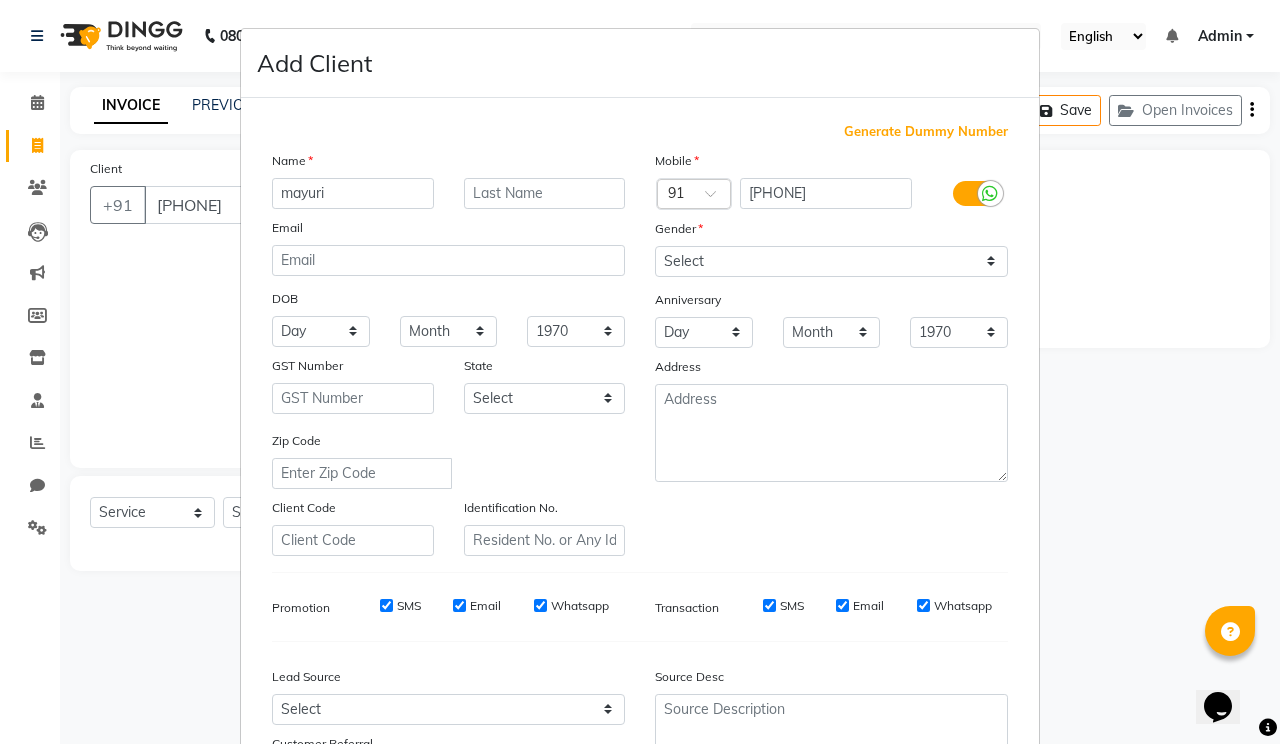 type on "mayuri" 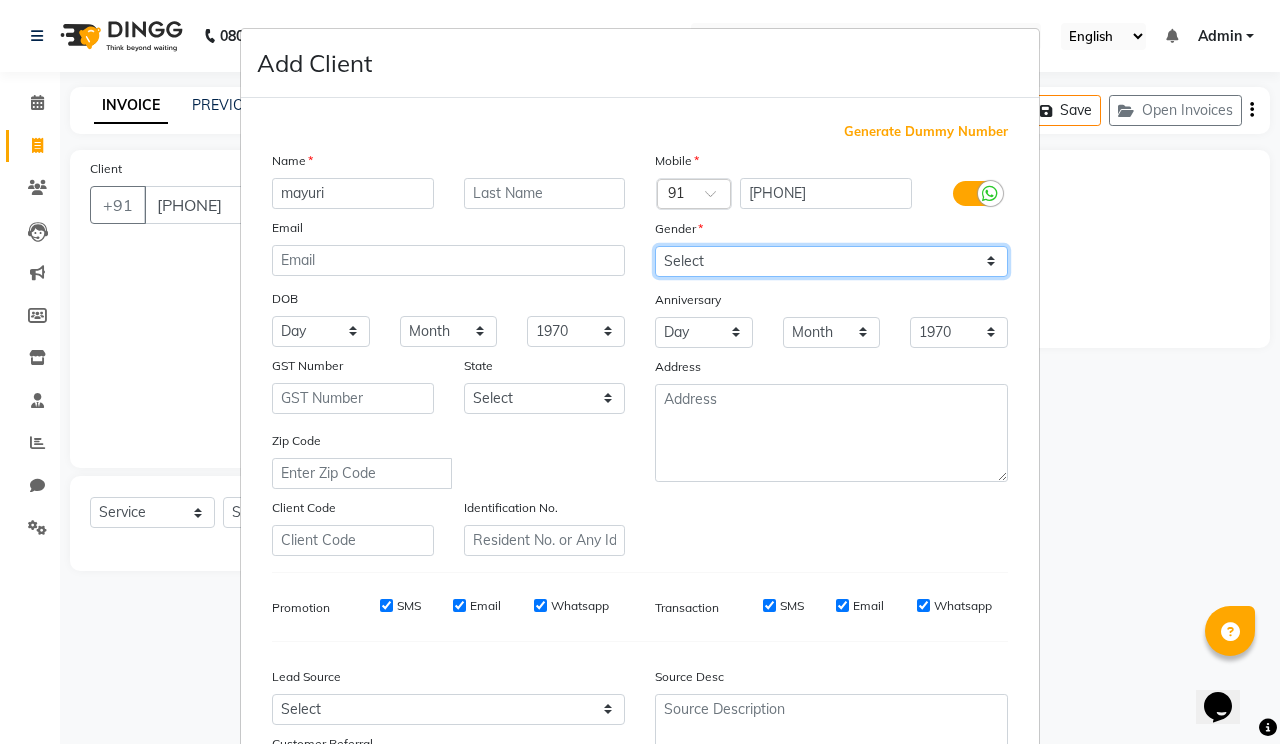 drag, startPoint x: 725, startPoint y: 258, endPoint x: 725, endPoint y: 272, distance: 14 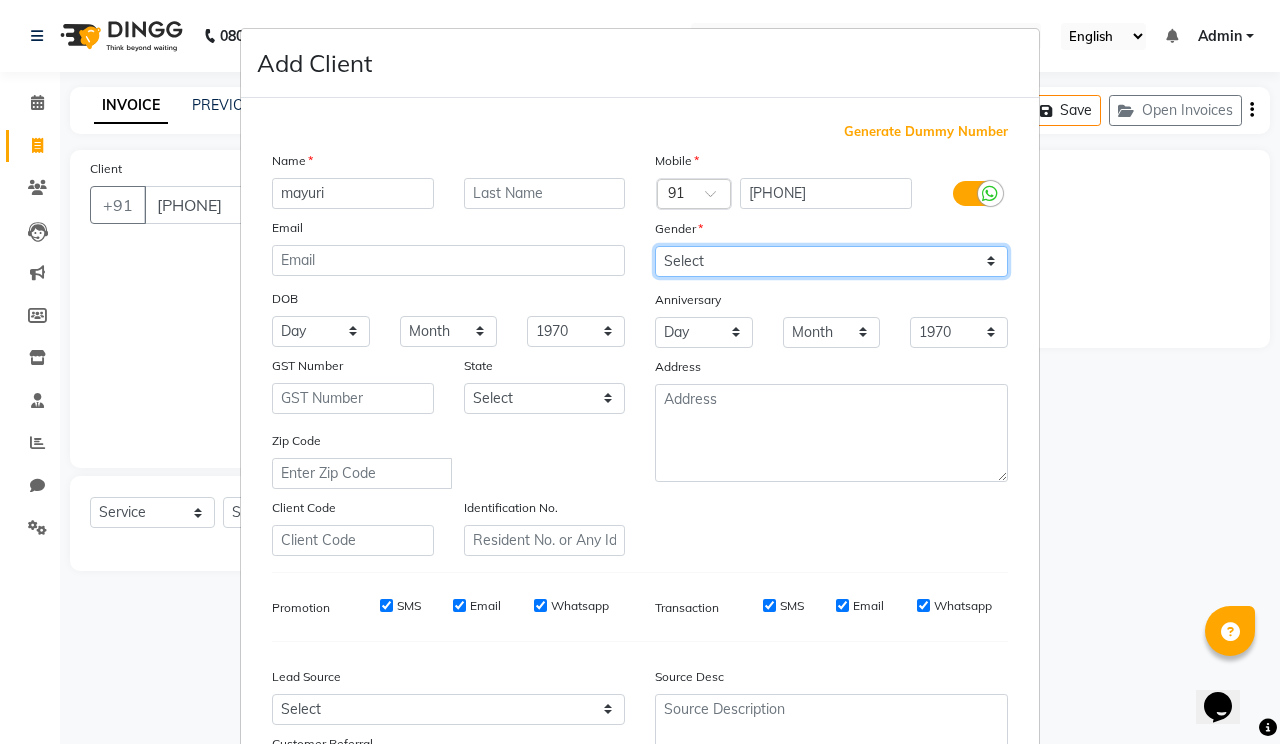 click on "Select Male Female Other Prefer Not To Say" at bounding box center (831, 261) 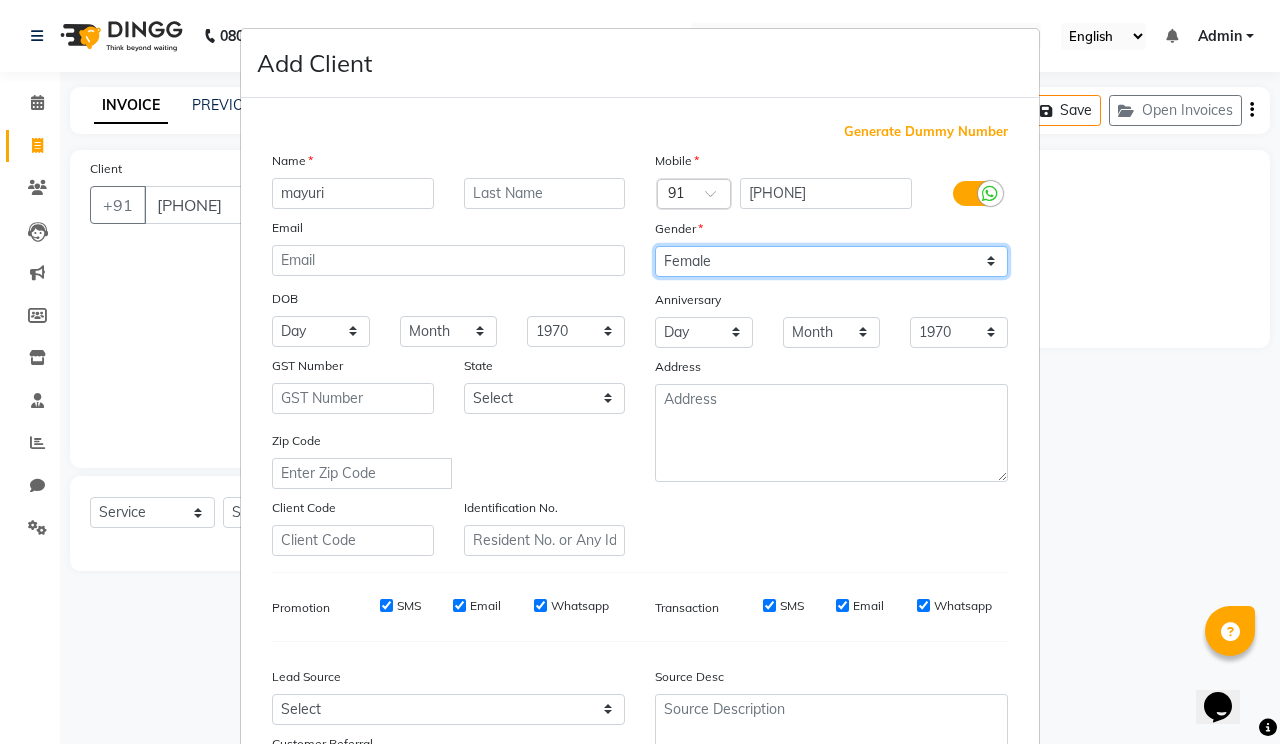 click on "Select Male Female Other Prefer Not To Say" at bounding box center (831, 261) 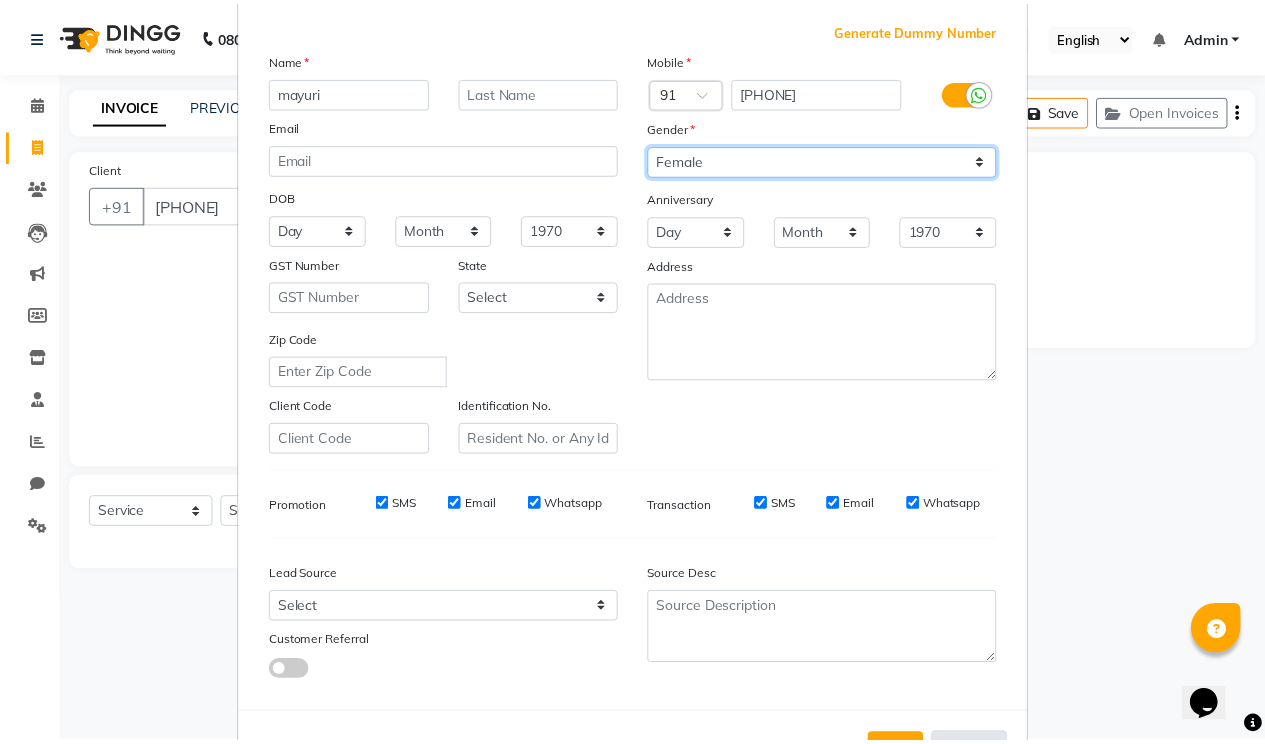 scroll, scrollTop: 179, scrollLeft: 0, axis: vertical 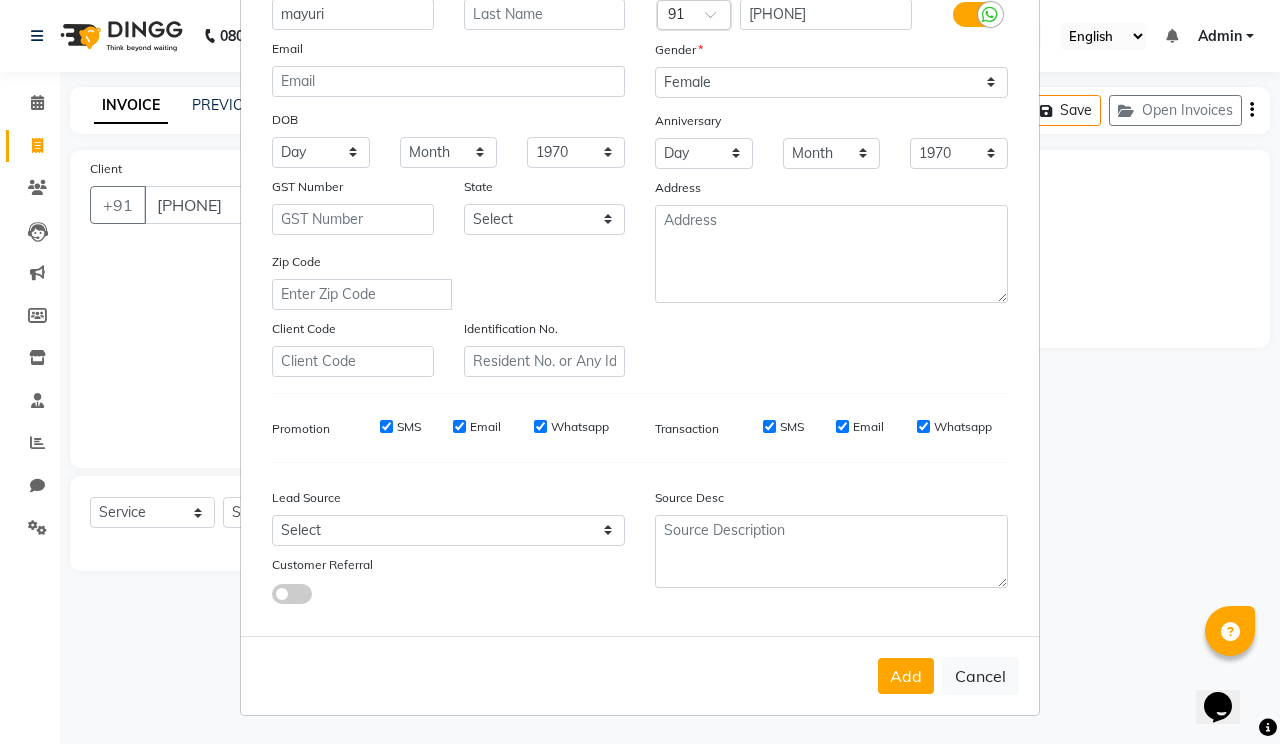 click on "Add" at bounding box center (906, 676) 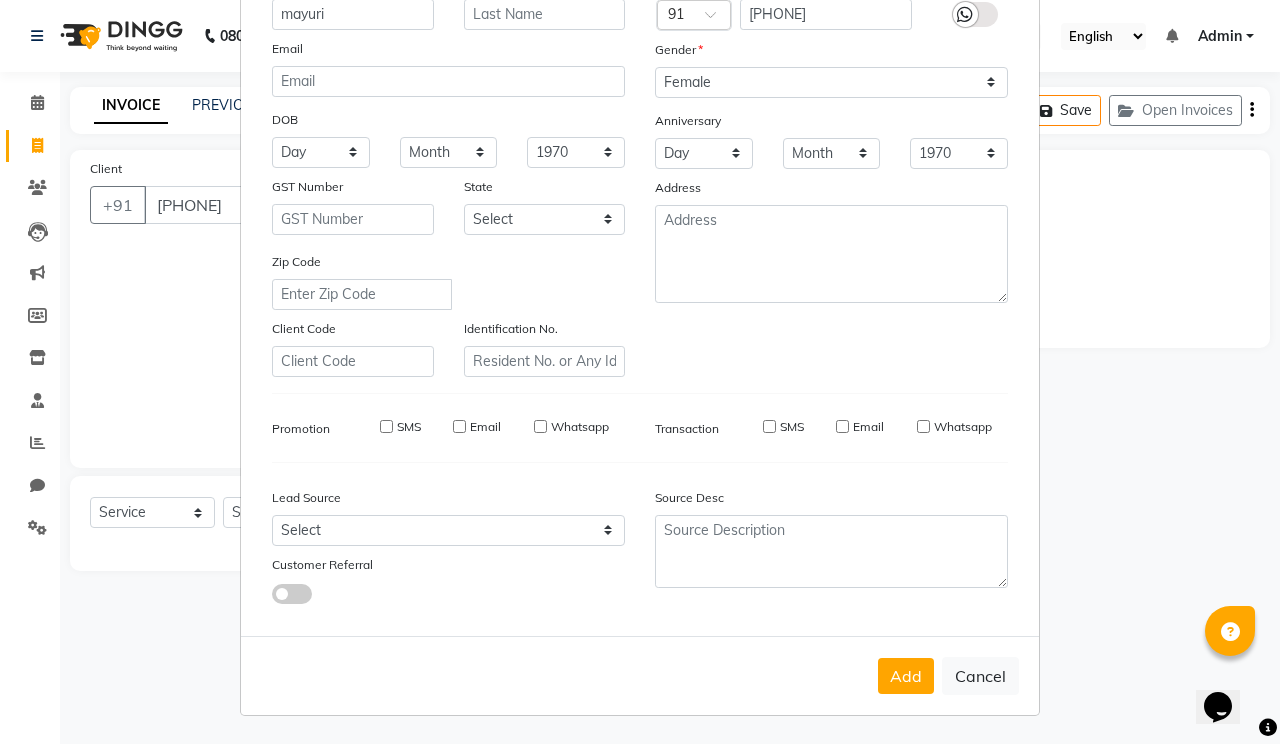 type 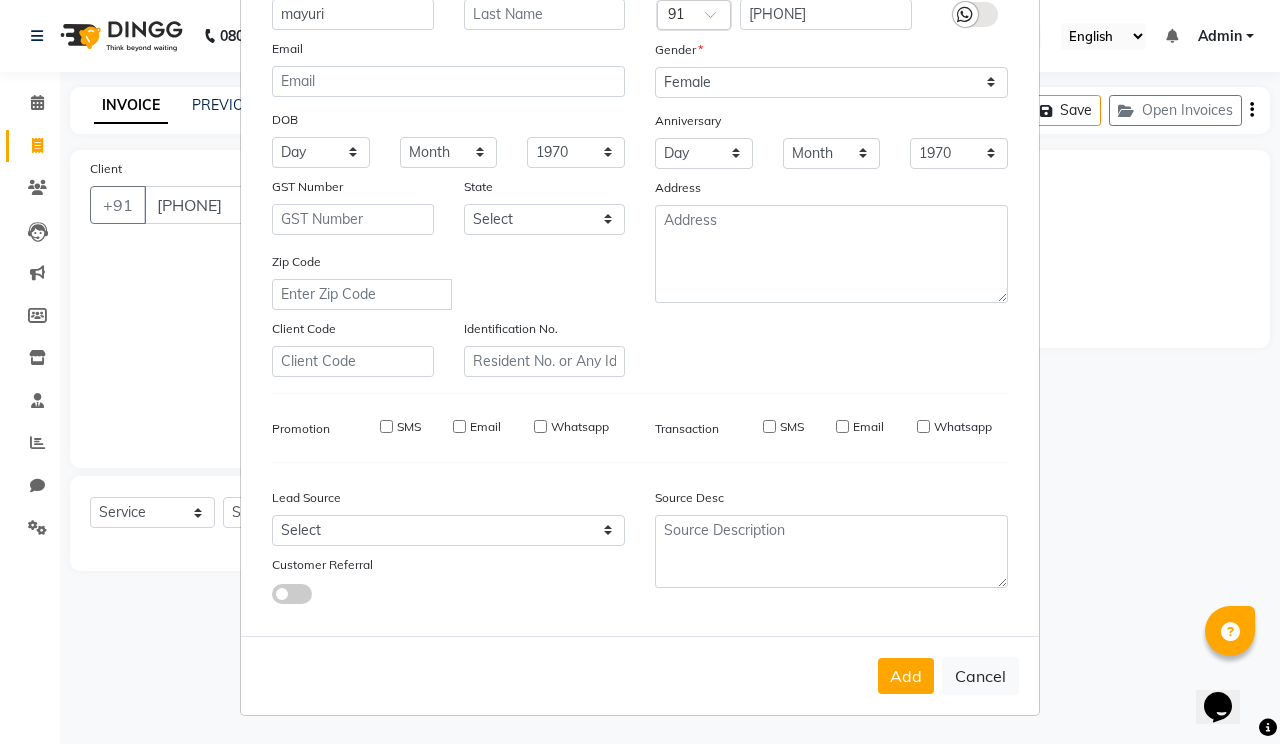 select 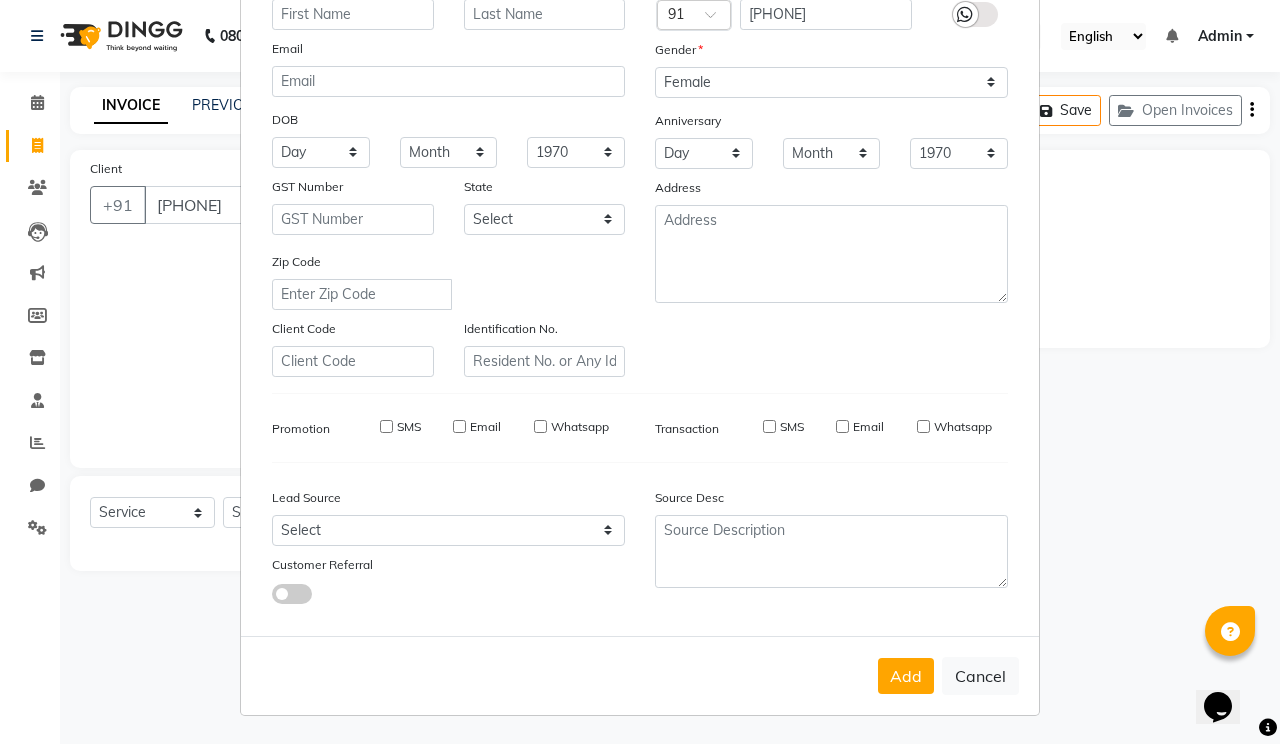 select 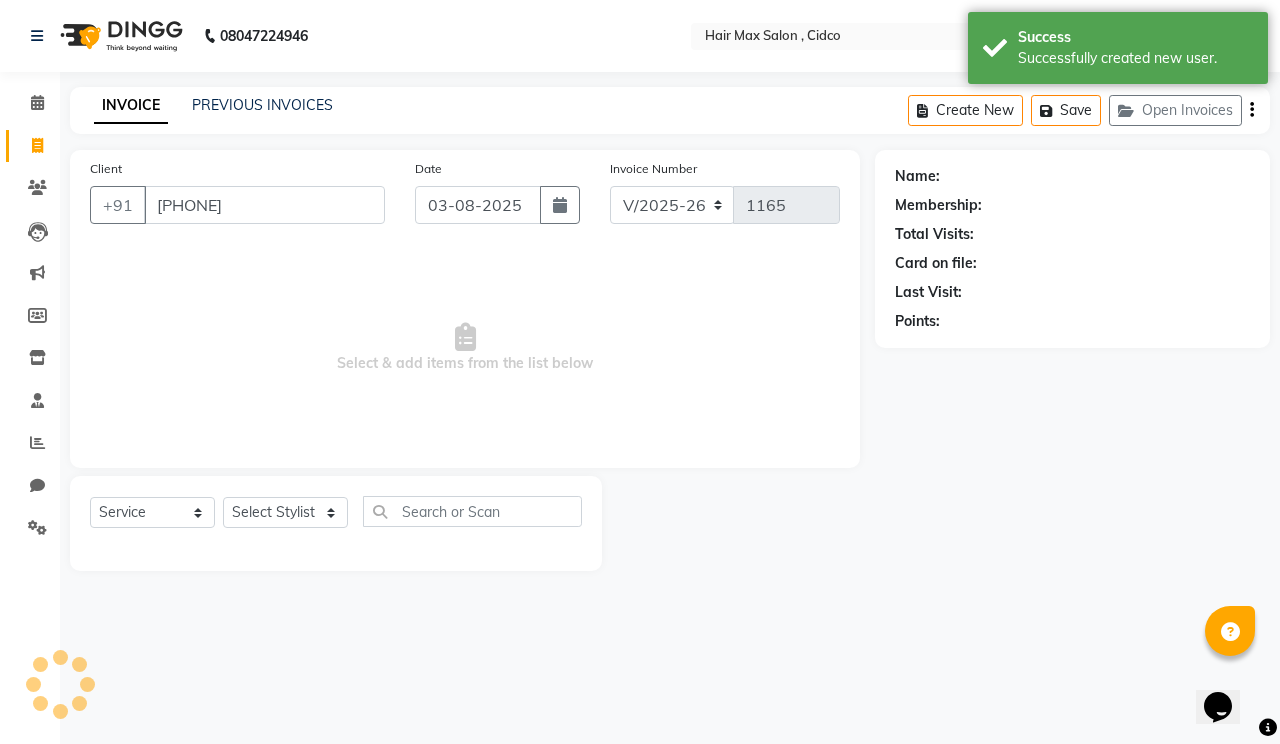 select on "1: Object" 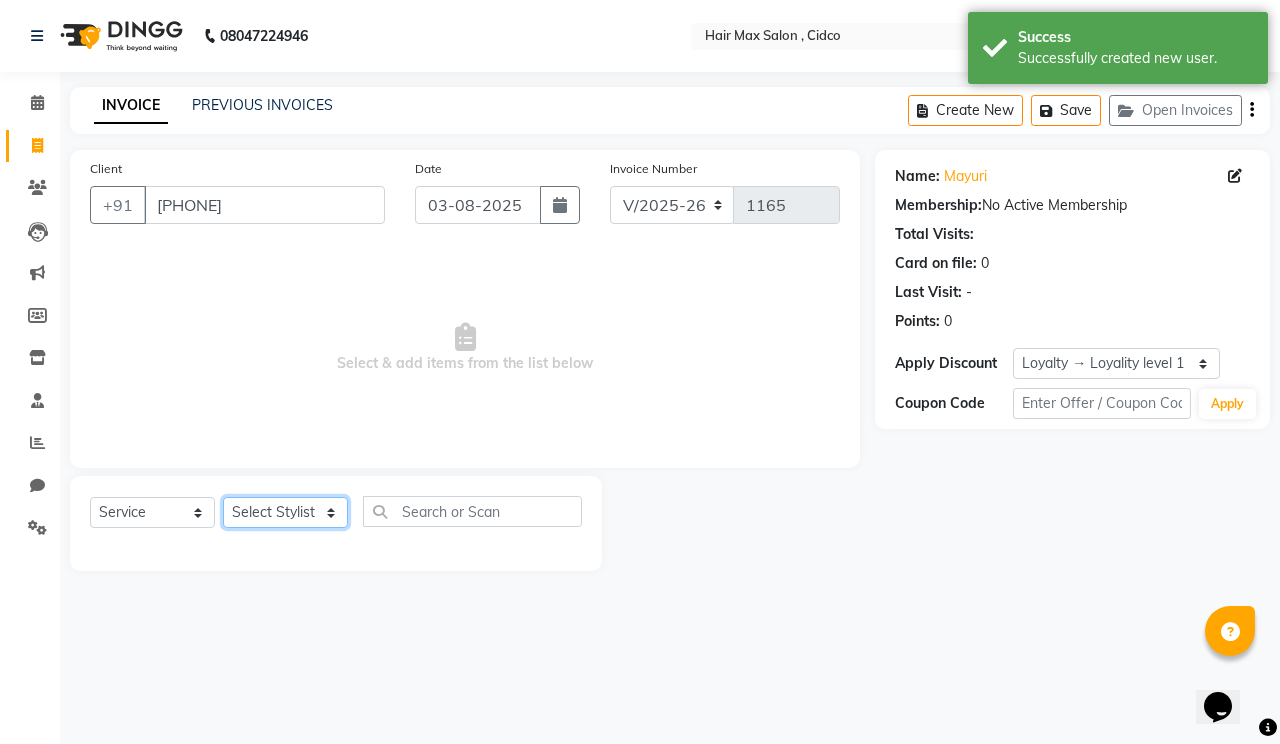 click on "Select Stylist [FIRST] [LAST] [FIRST] [LAST] [FIRST] [LAST] [FIRST] [LAST] [FIRST] [LAST]" 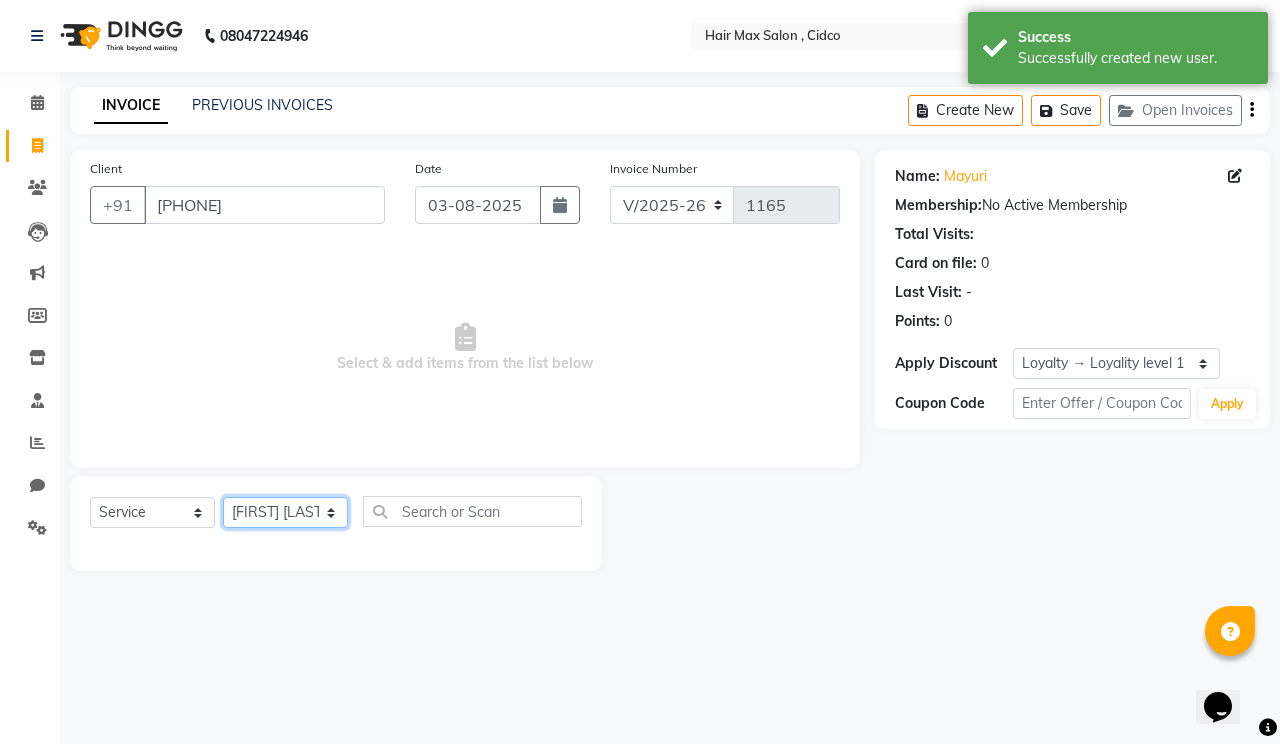 click on "Select Stylist [FIRST] [LAST] [FIRST] [LAST] [FIRST] [LAST] [FIRST] [LAST] [FIRST] [LAST]" 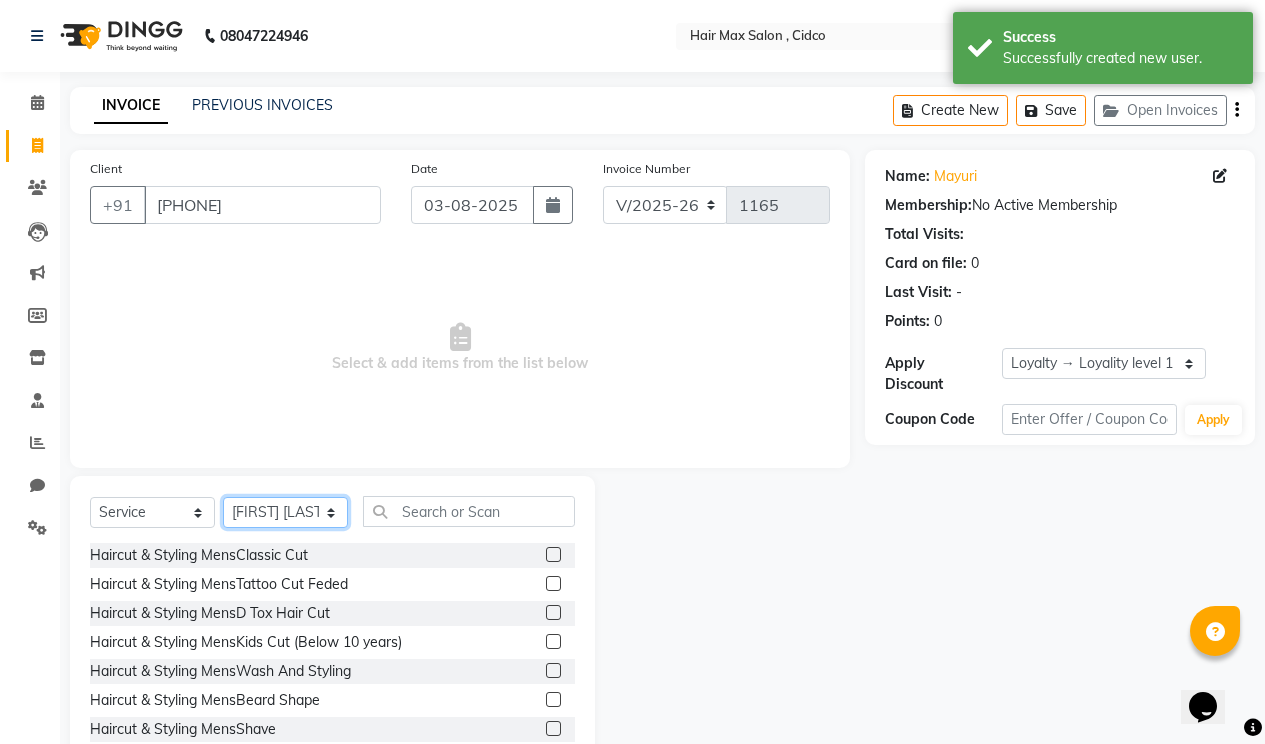 scroll, scrollTop: 57, scrollLeft: 0, axis: vertical 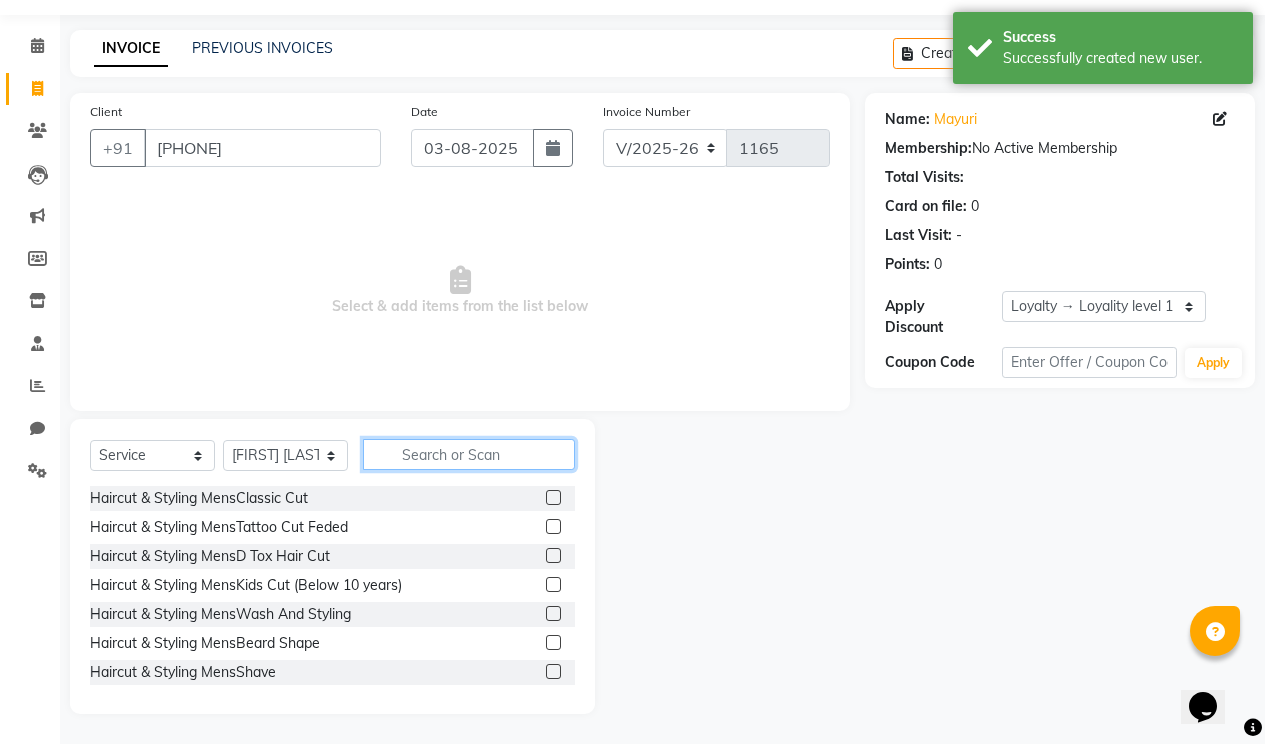 click 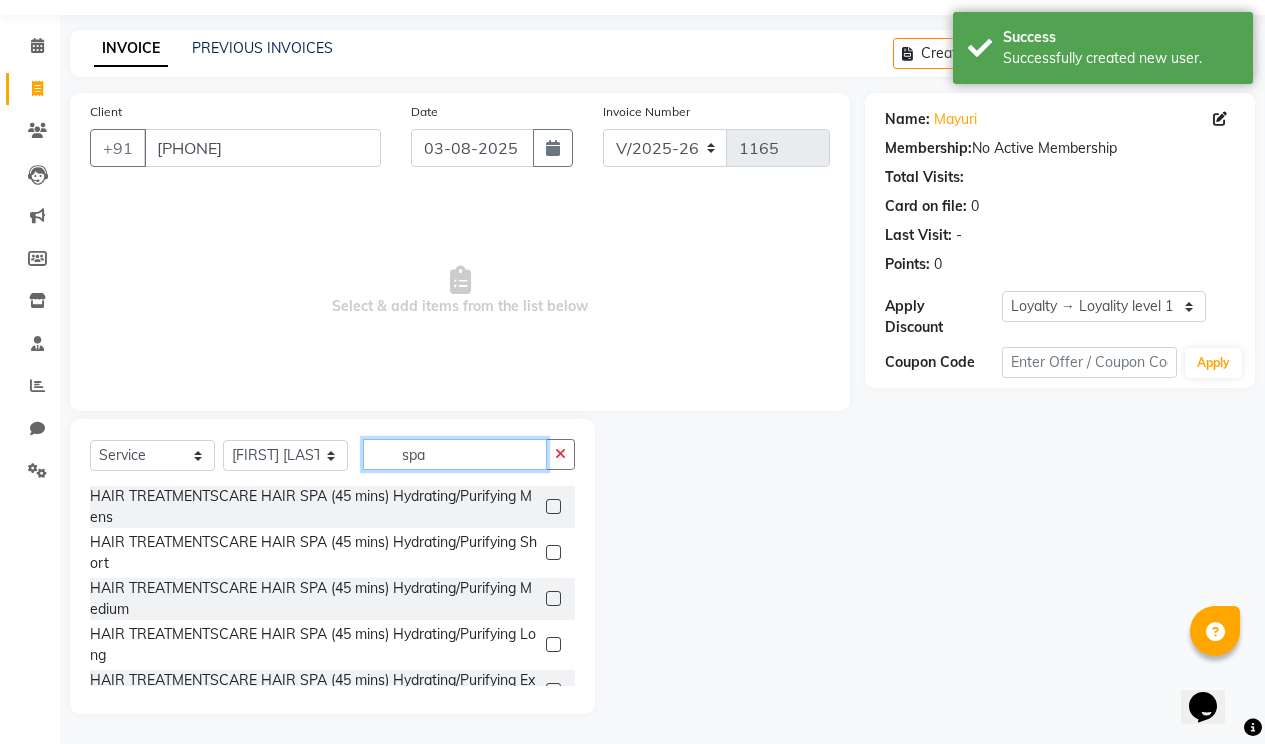 type on "spa" 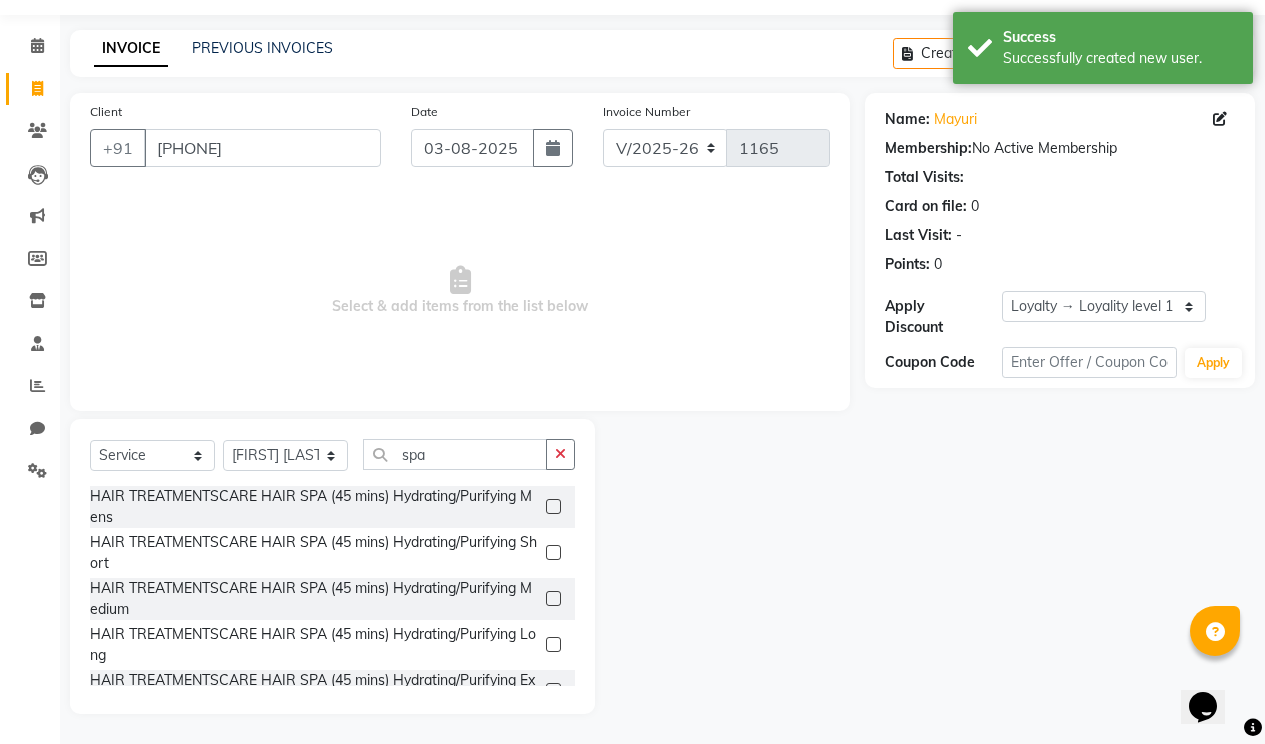click 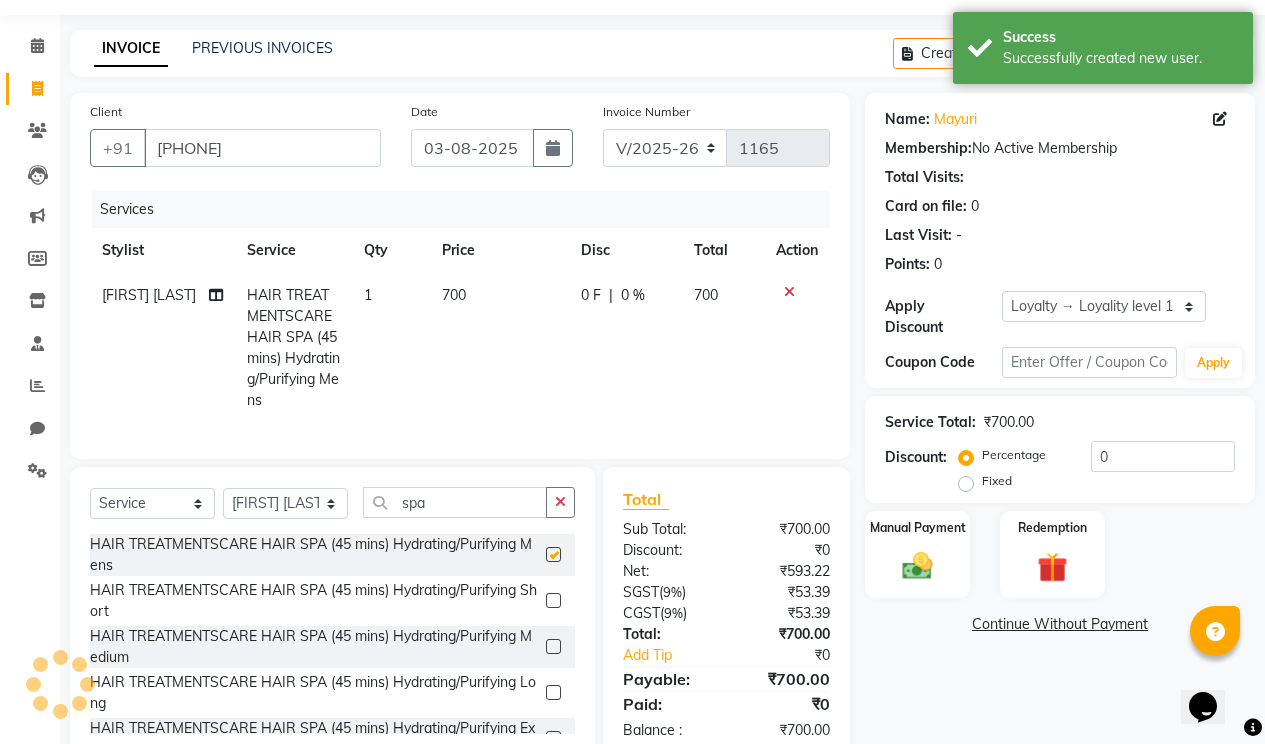 checkbox on "false" 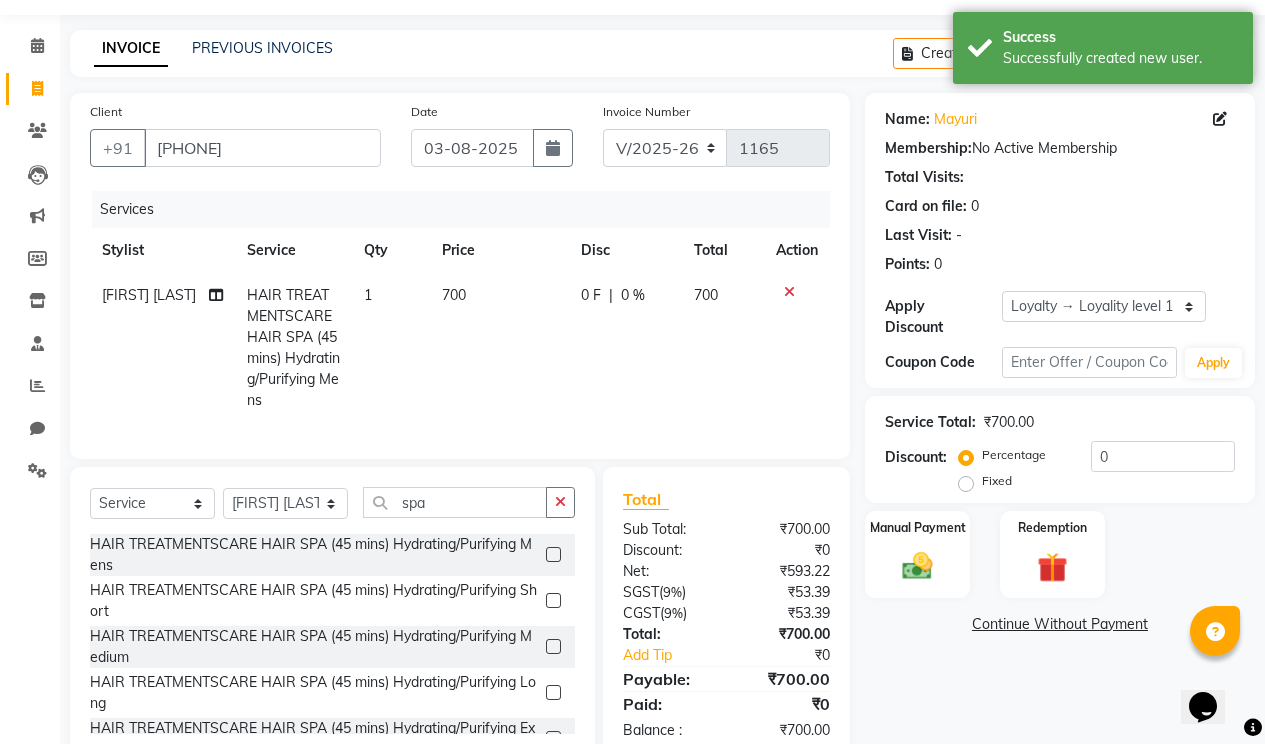 scroll, scrollTop: 120, scrollLeft: 0, axis: vertical 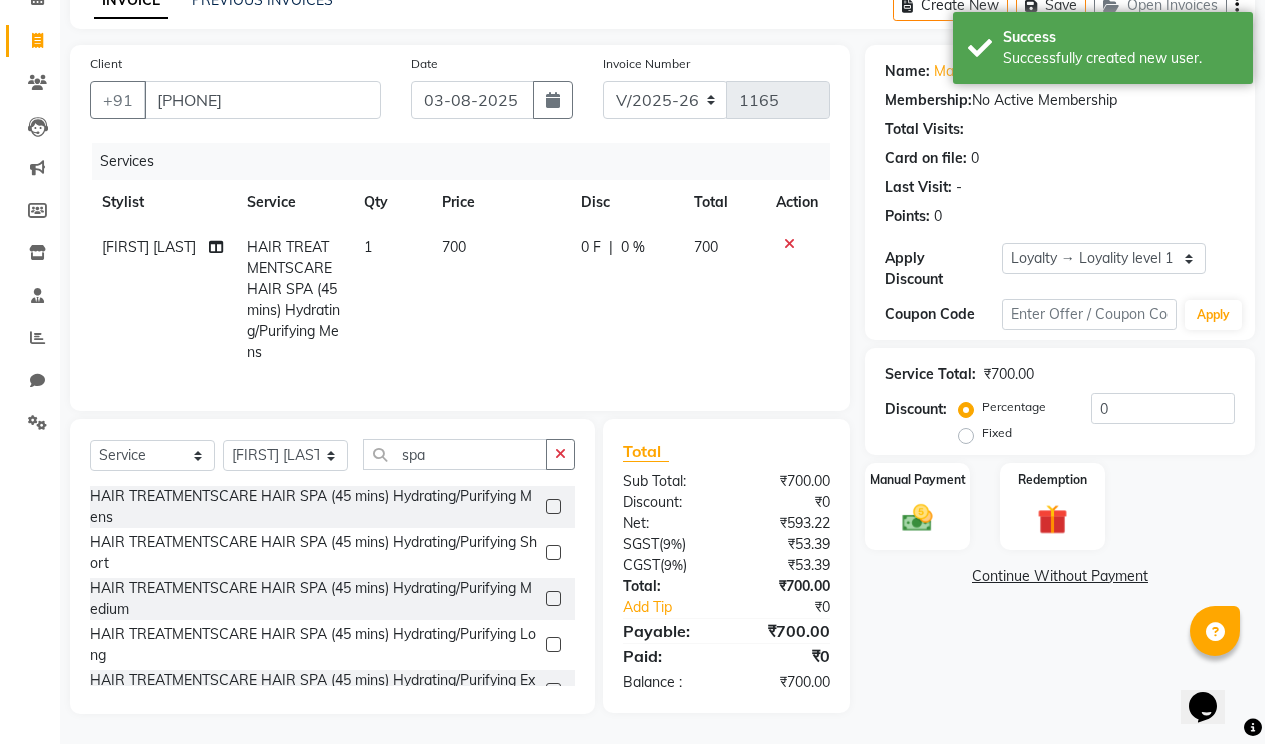 click 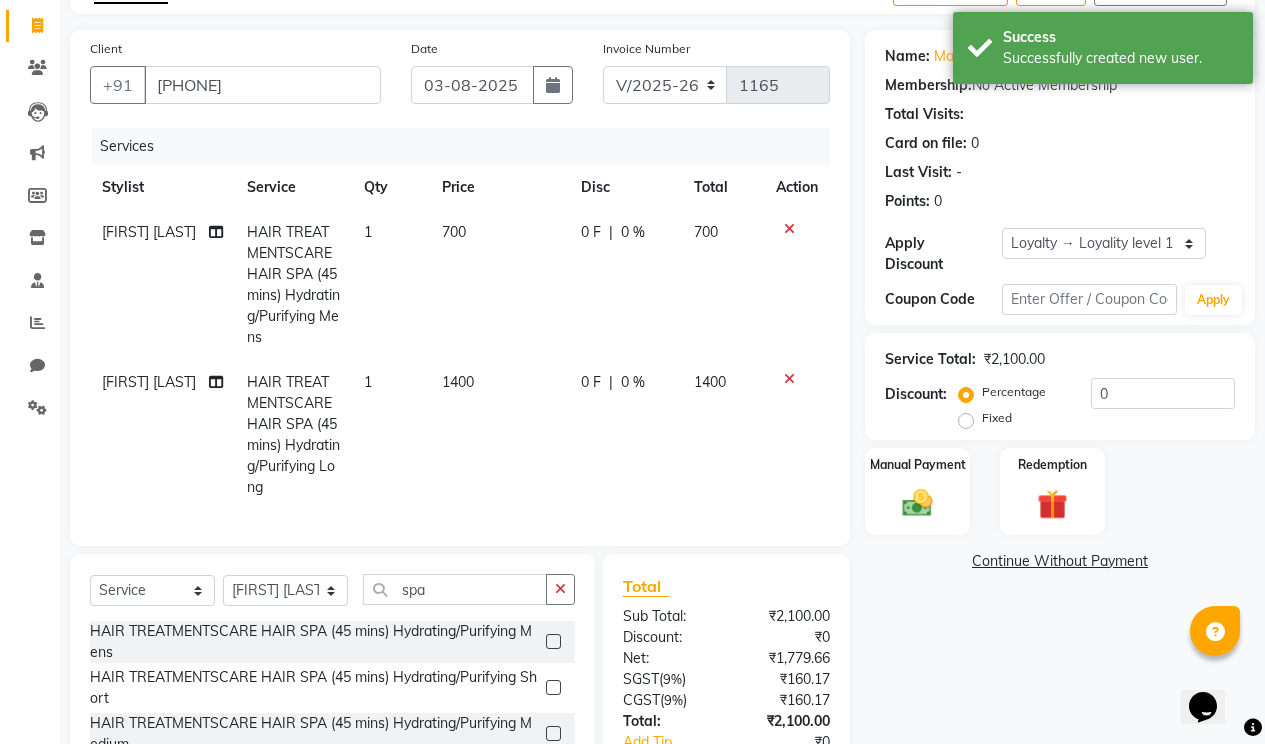checkbox on "false" 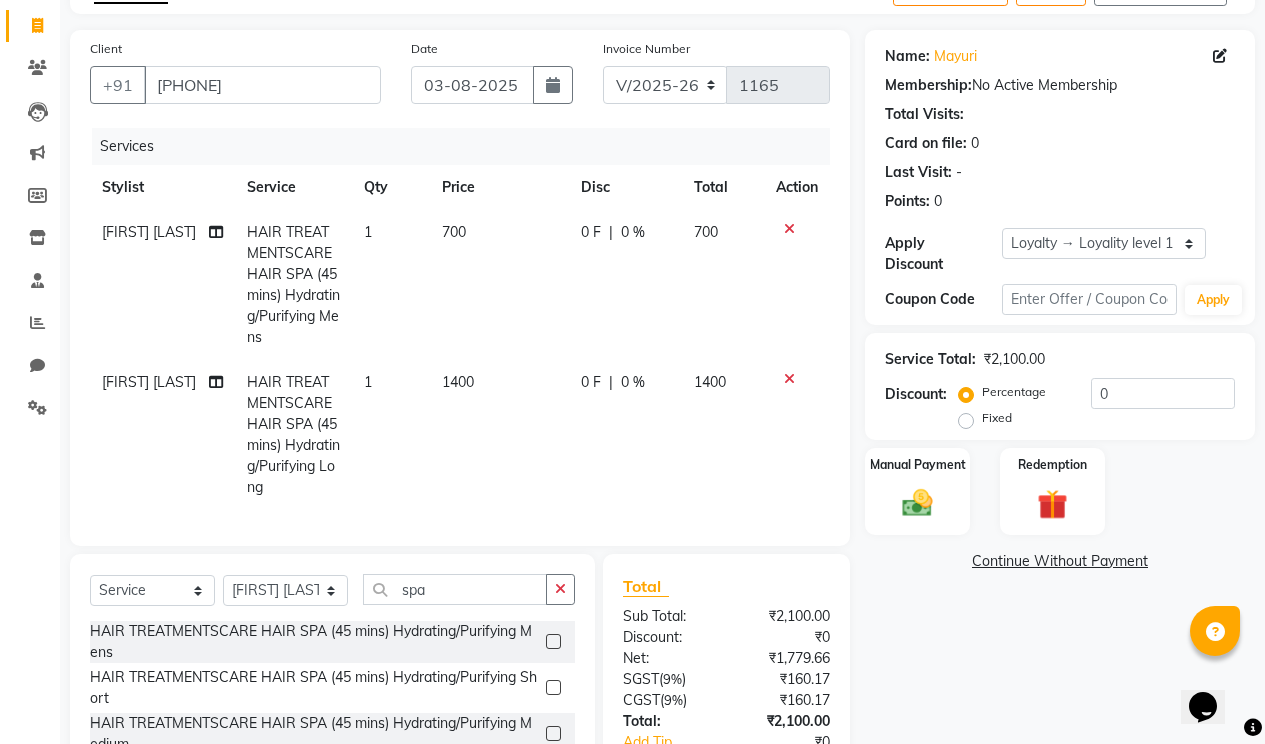 scroll, scrollTop: 270, scrollLeft: 0, axis: vertical 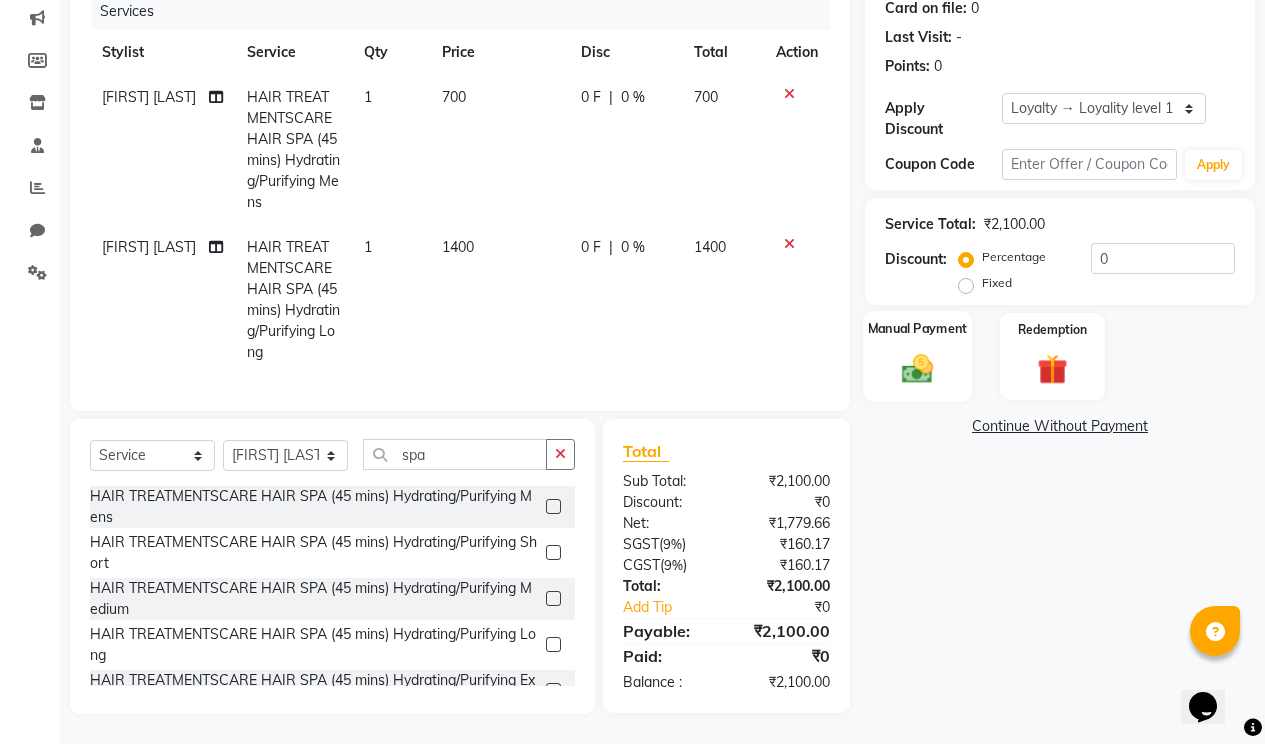 click on "Manual Payment" 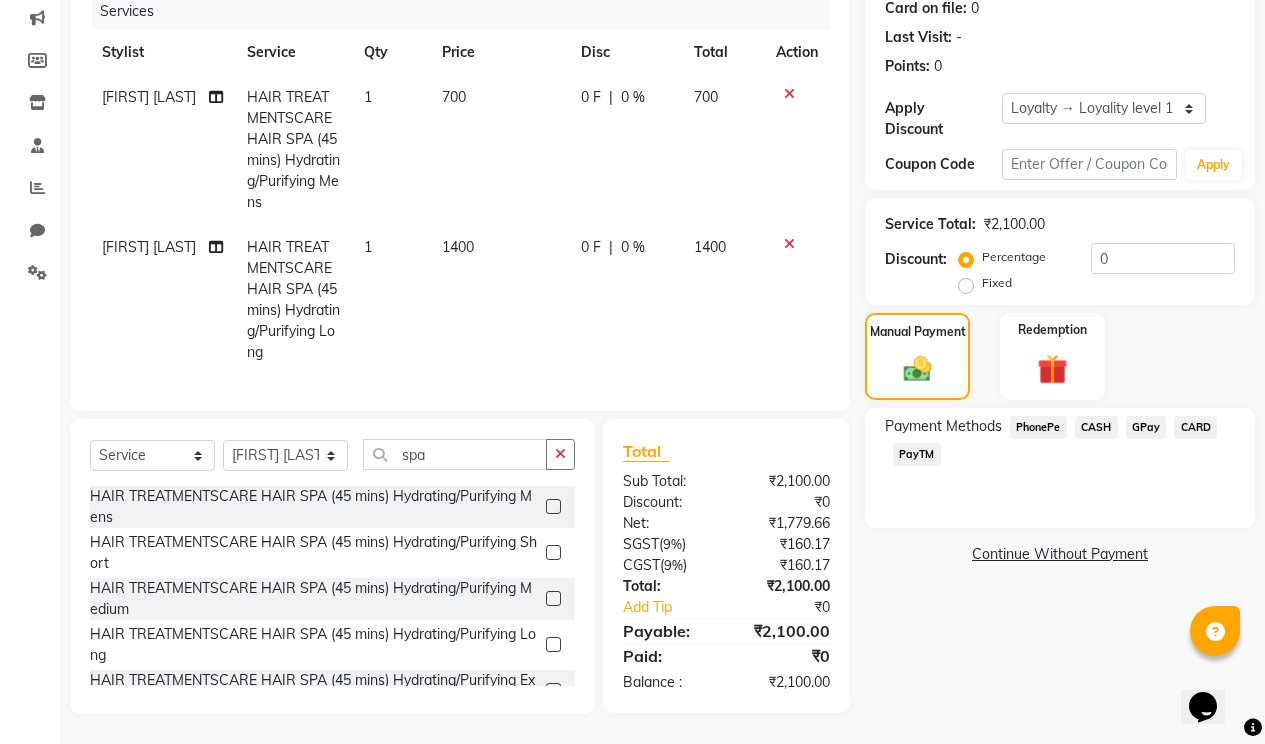 drag, startPoint x: 1022, startPoint y: 400, endPoint x: 1028, endPoint y: 439, distance: 39.45884 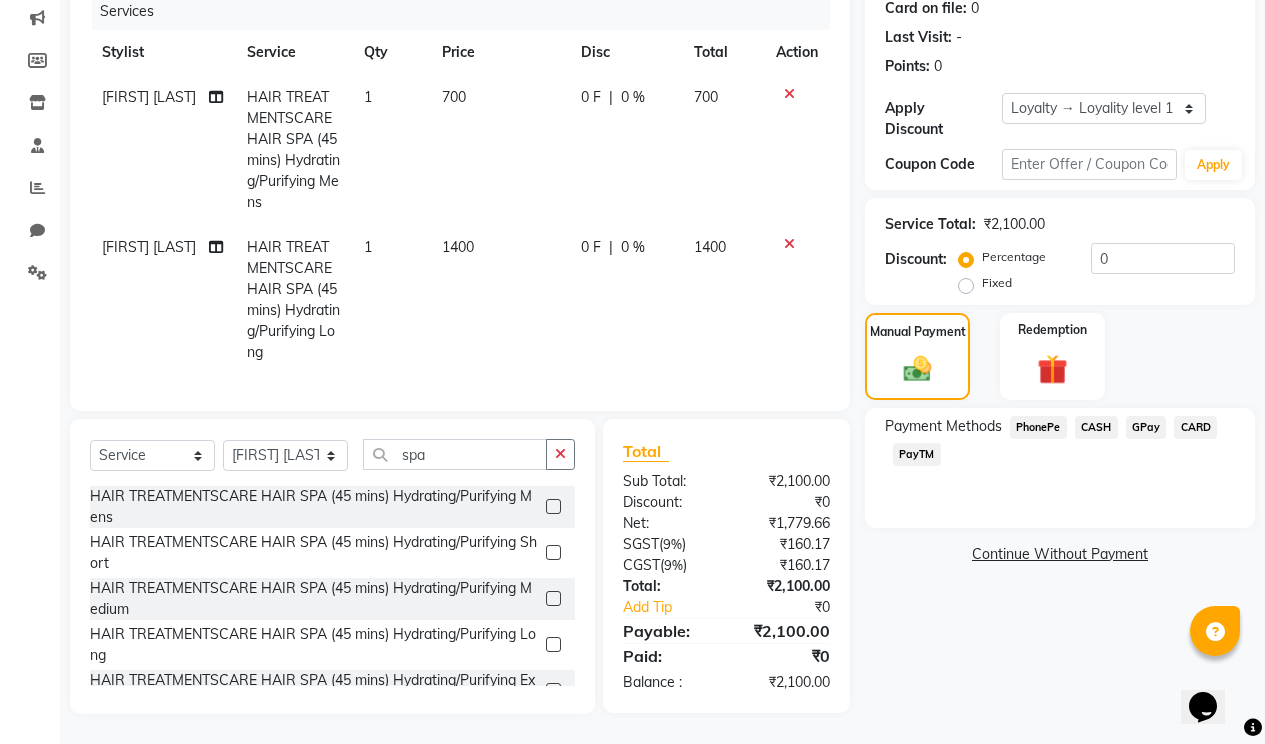 click on "PhonePe" 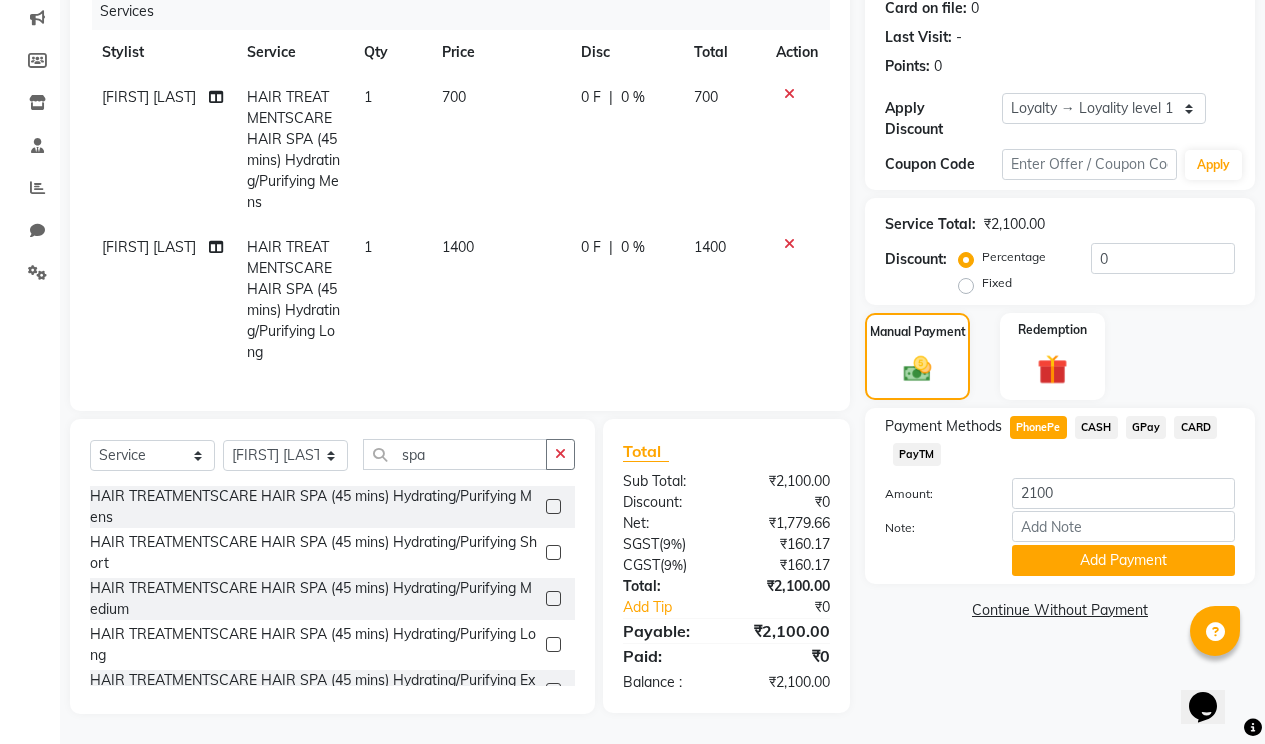 click on "Note:" 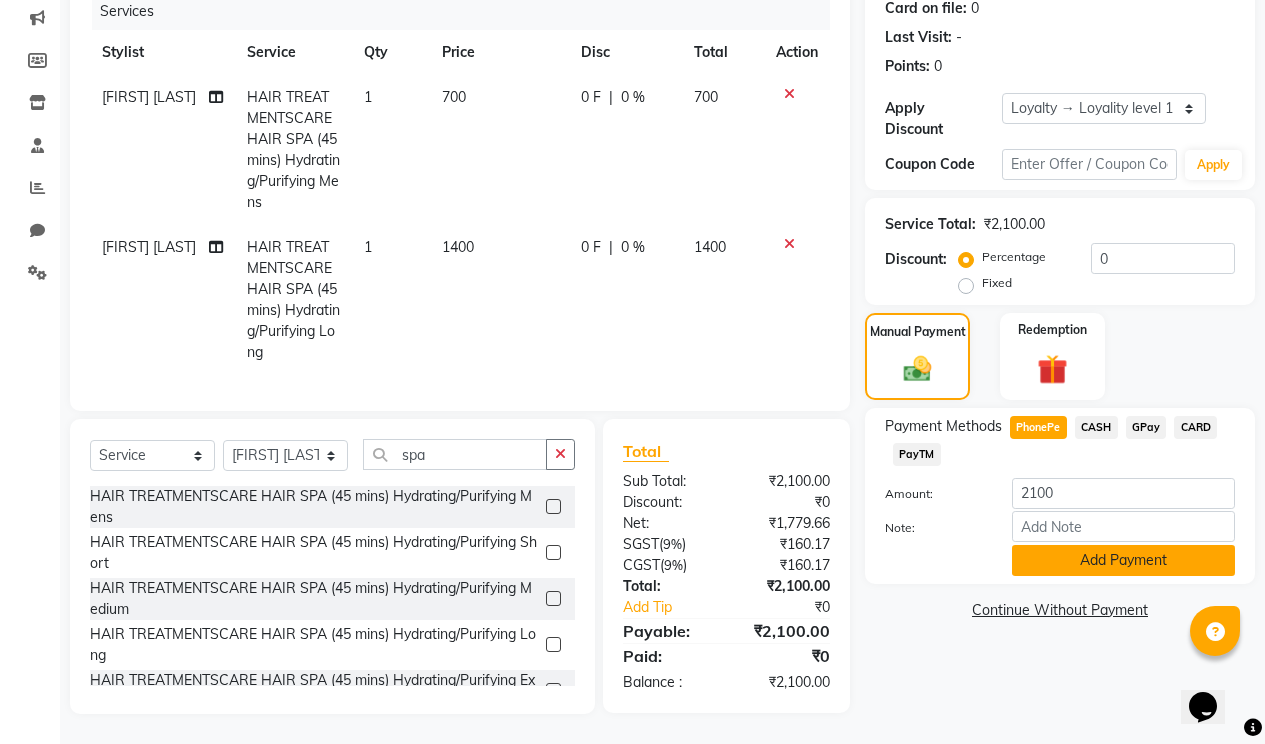 click on "Add Payment" 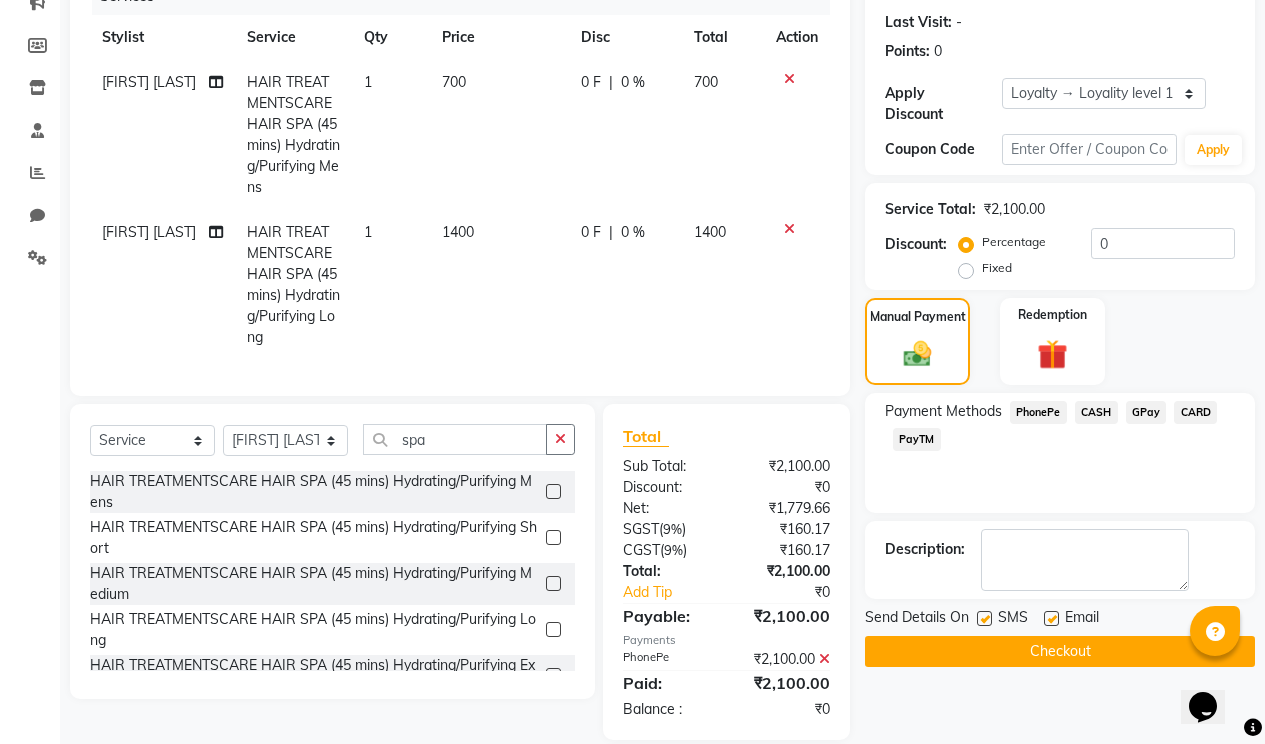 scroll, scrollTop: 451, scrollLeft: 0, axis: vertical 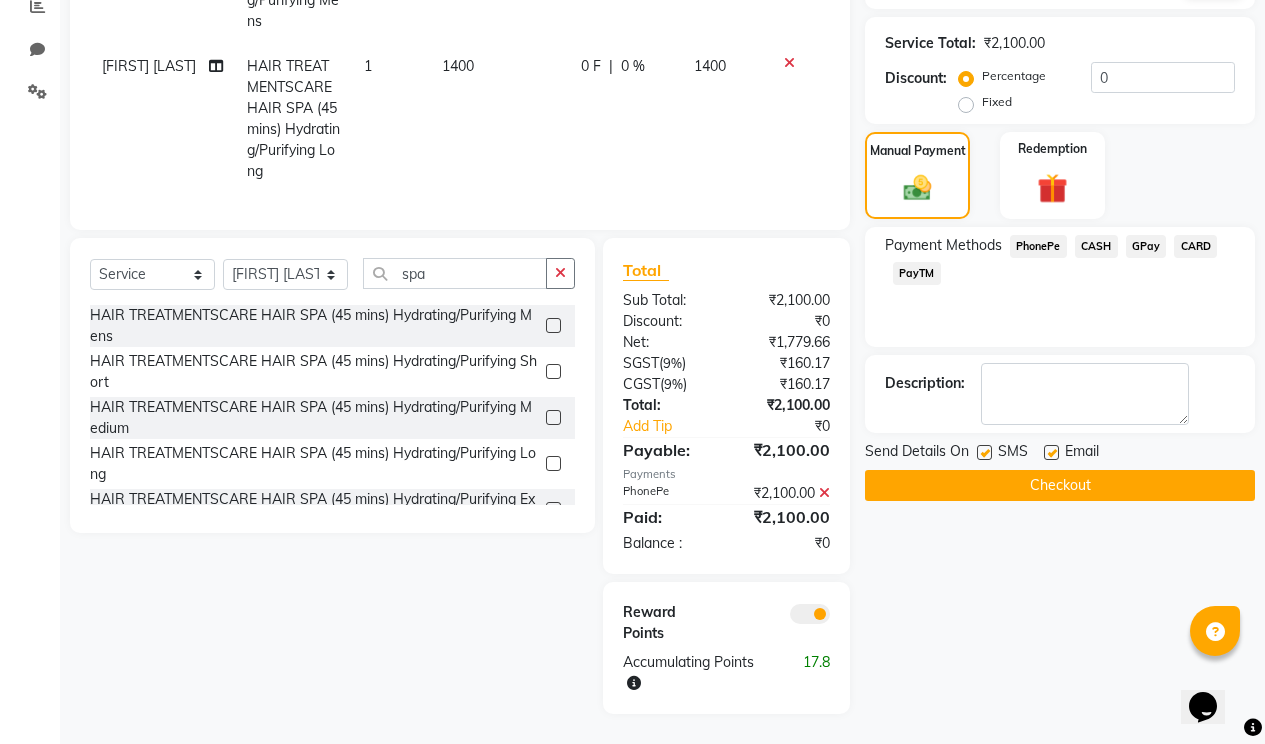 drag, startPoint x: 1046, startPoint y: 418, endPoint x: 1021, endPoint y: 419, distance: 25.019993 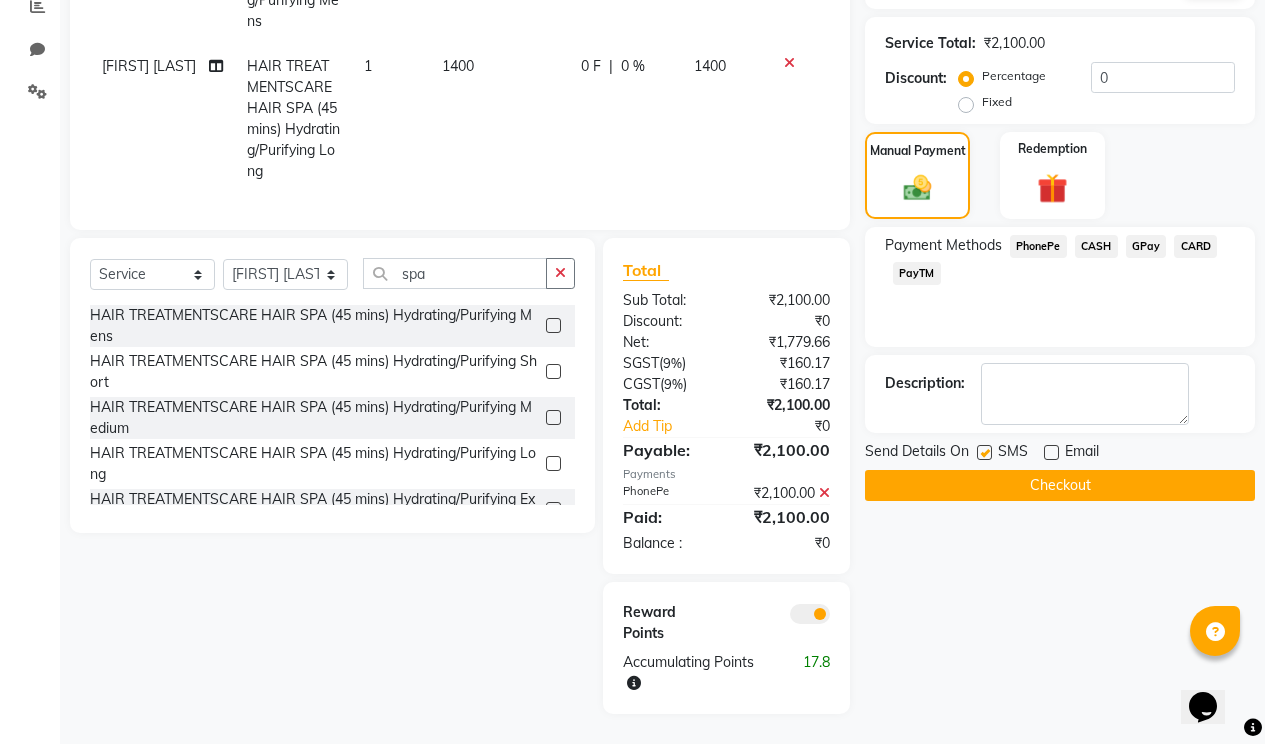 click on "SMS" 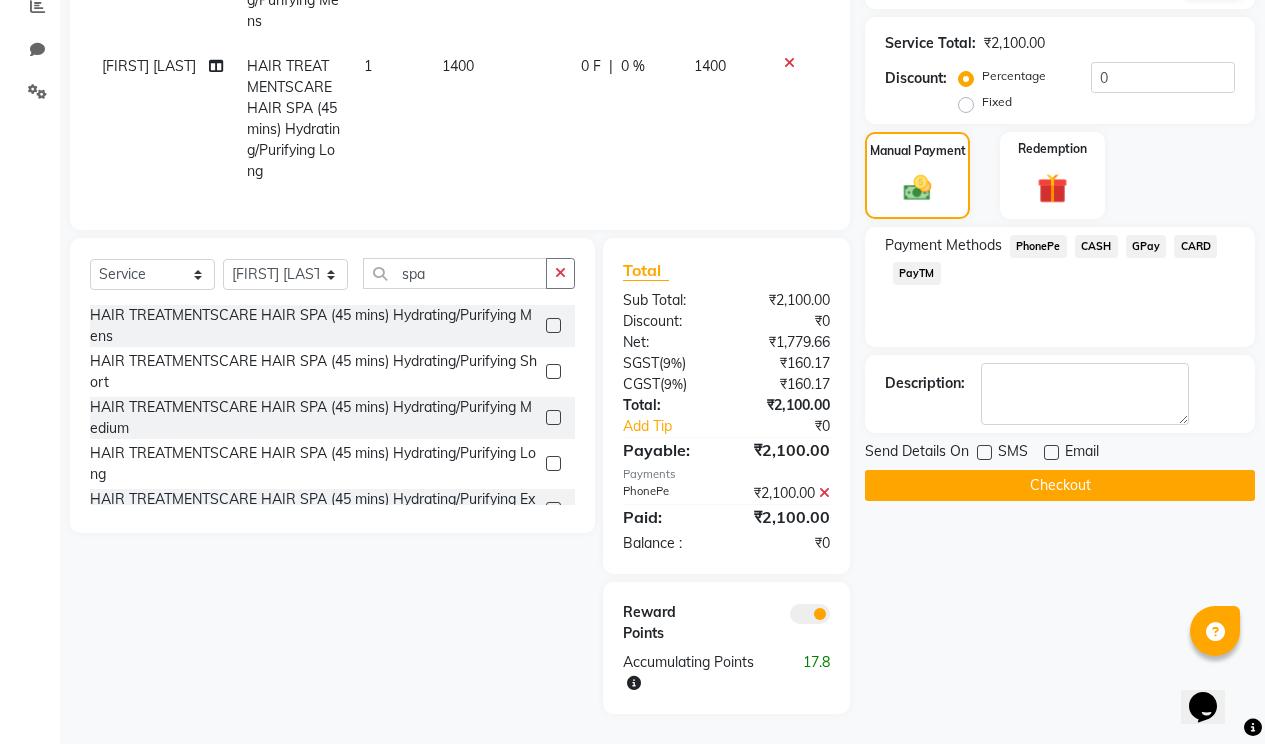 click on "Checkout" 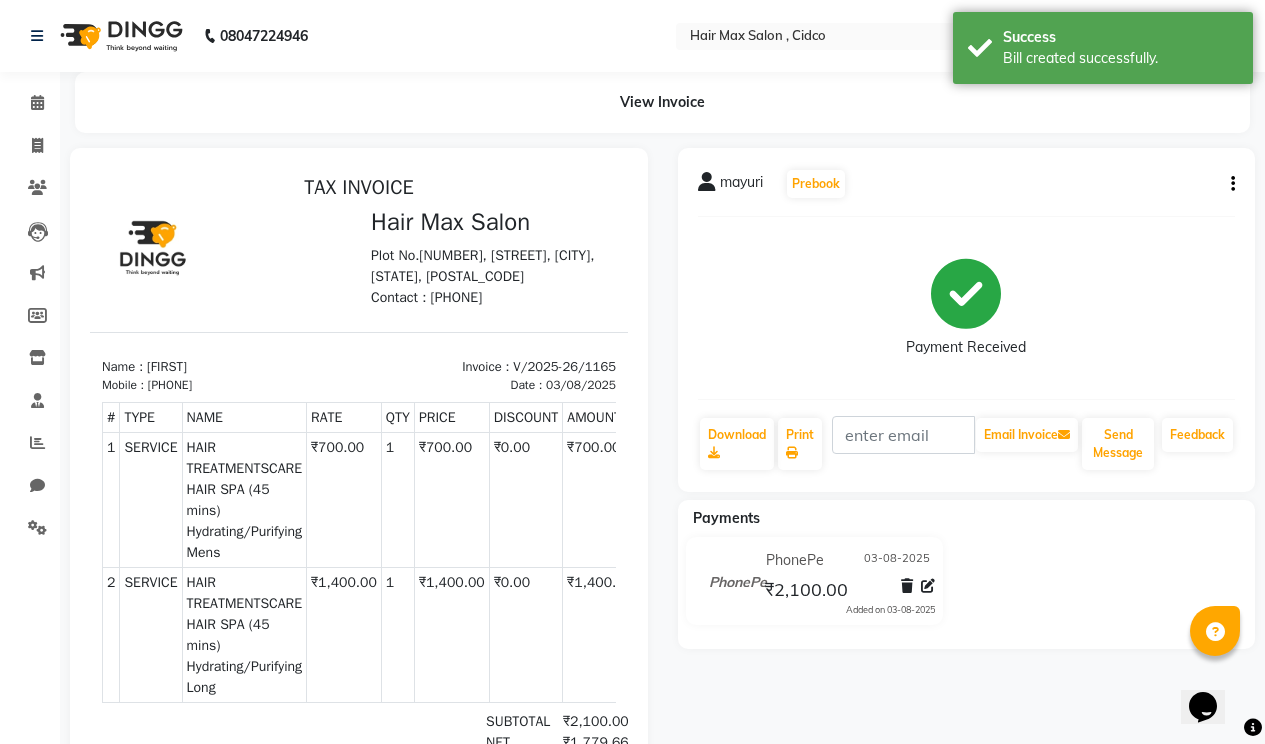 scroll, scrollTop: 0, scrollLeft: 0, axis: both 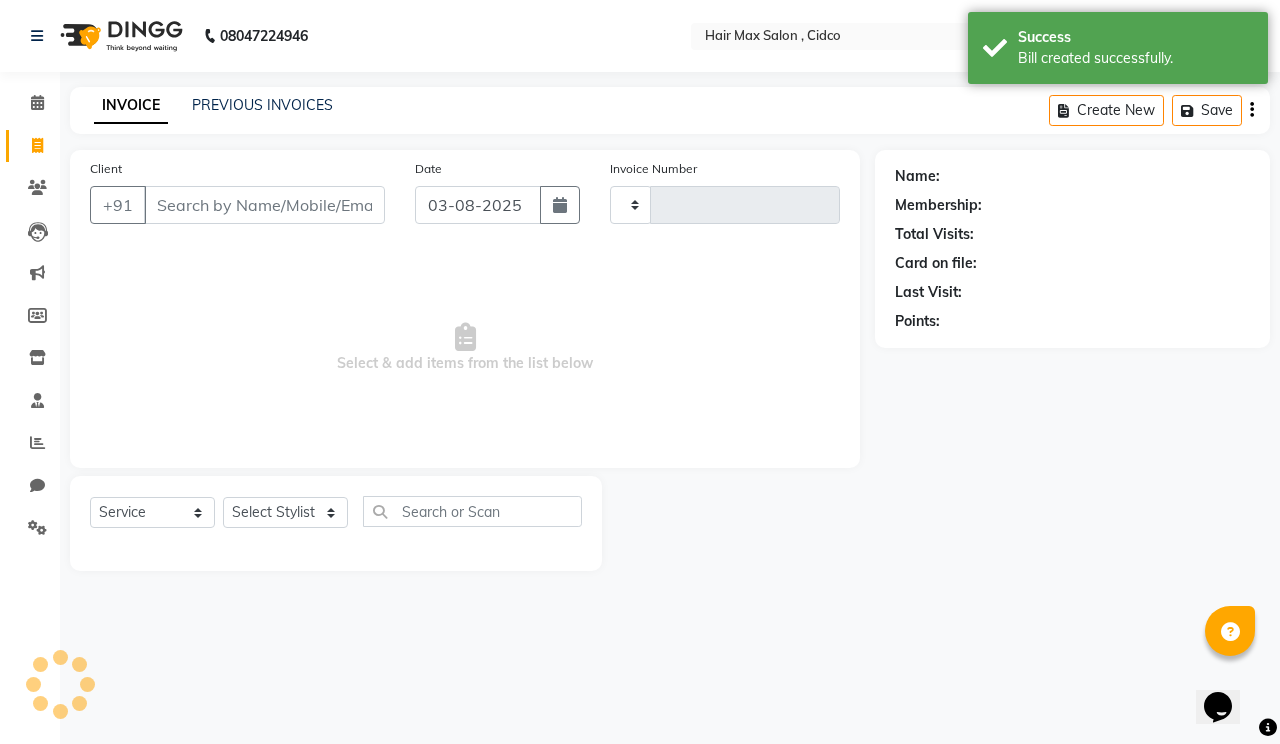 type on "1166" 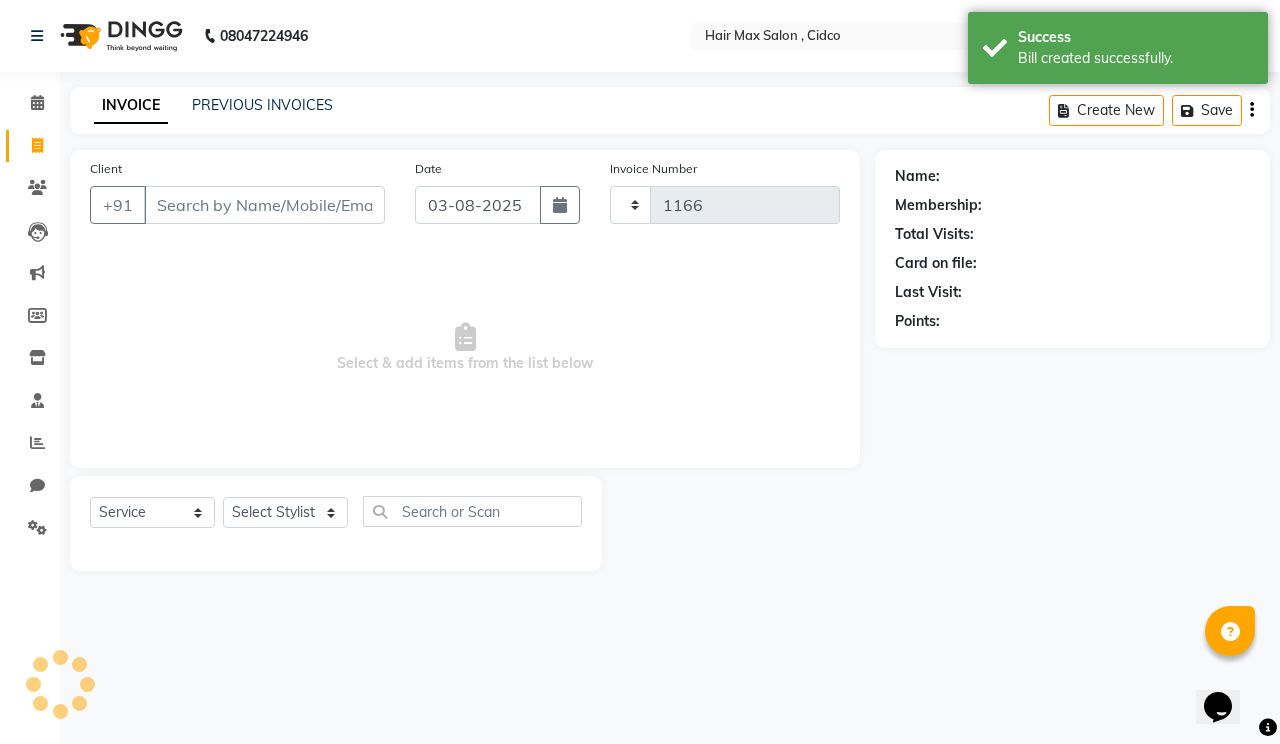 select on "7580" 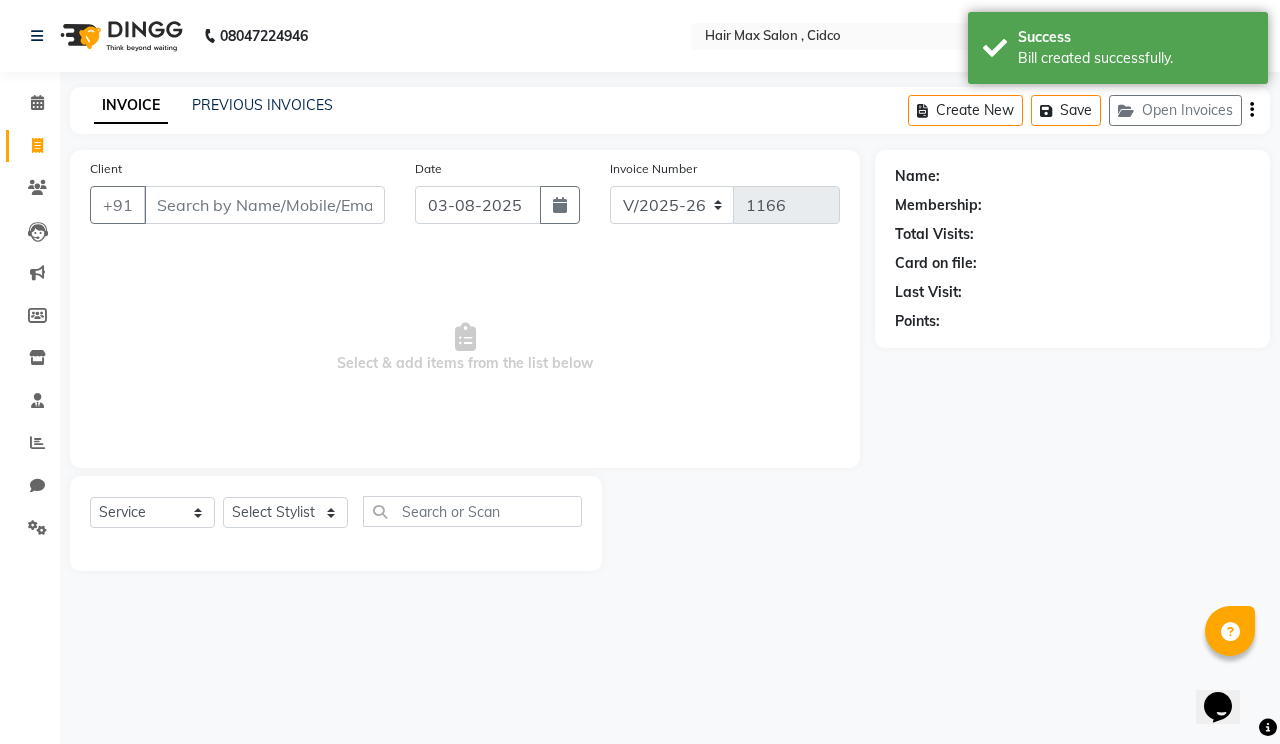 select on "service" 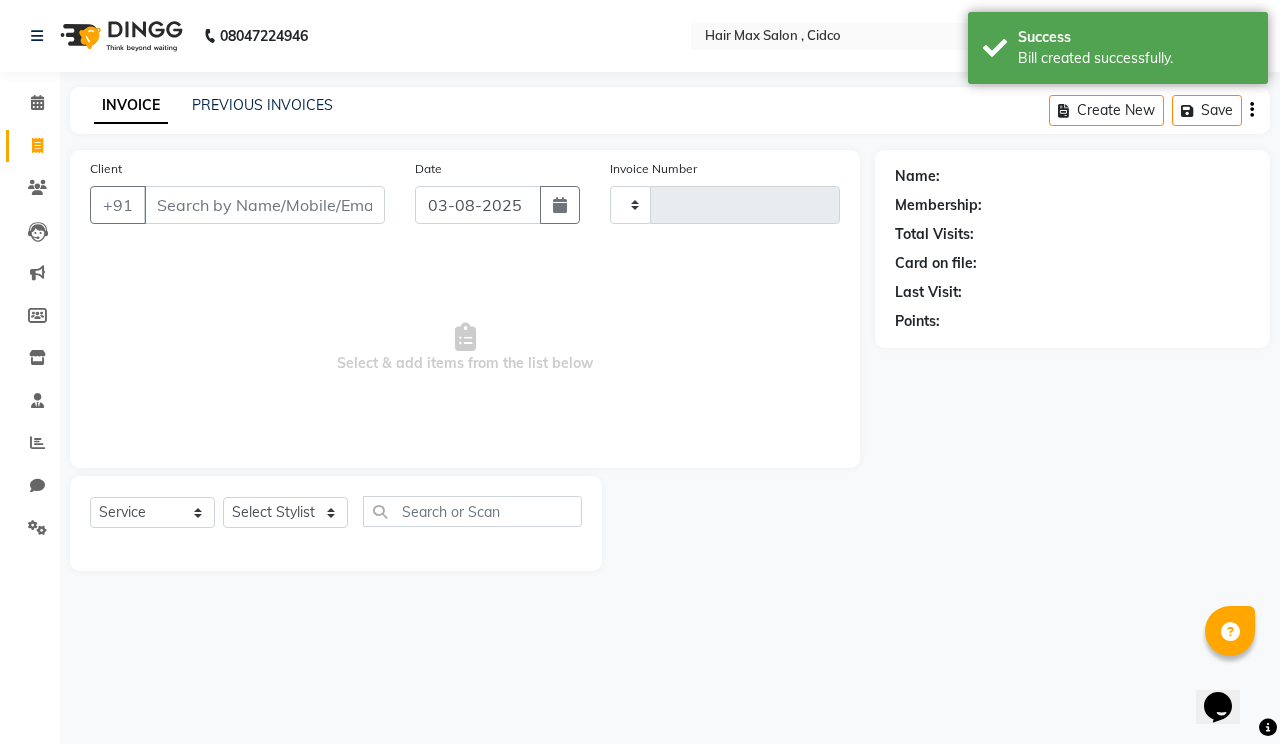 type on "1166" 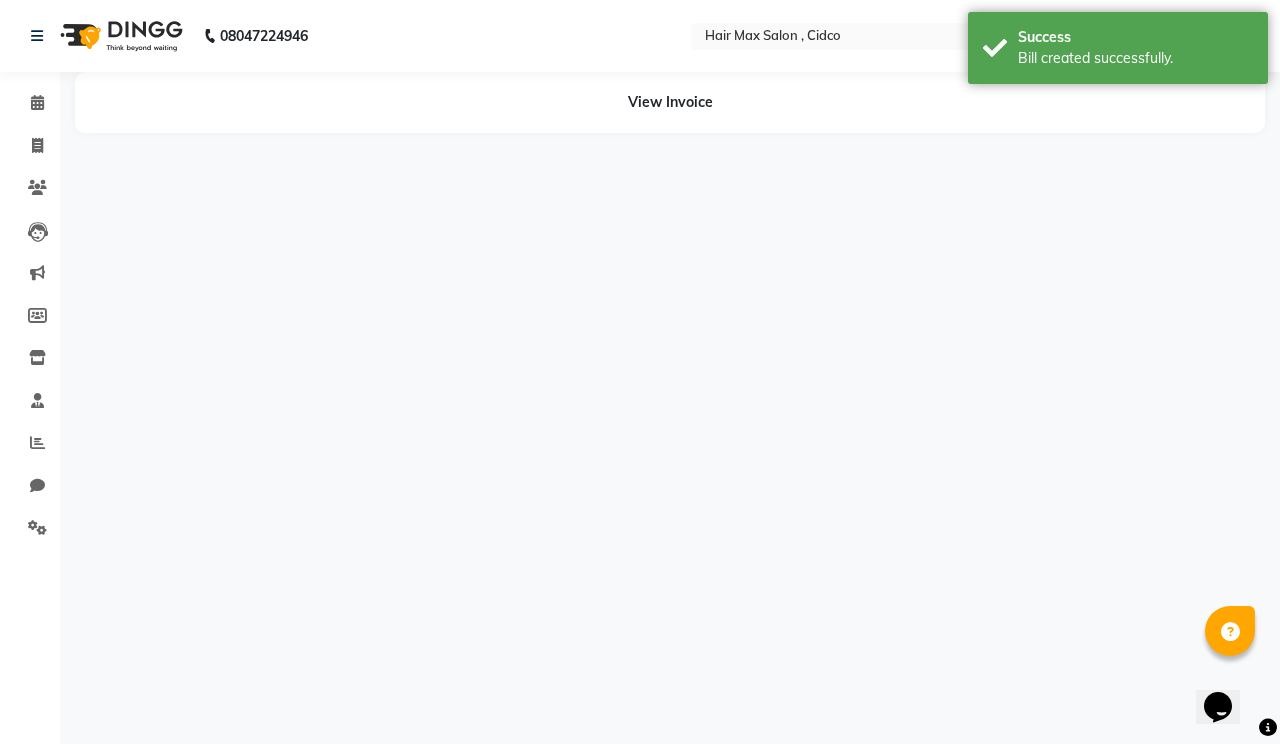 select on "7580" 